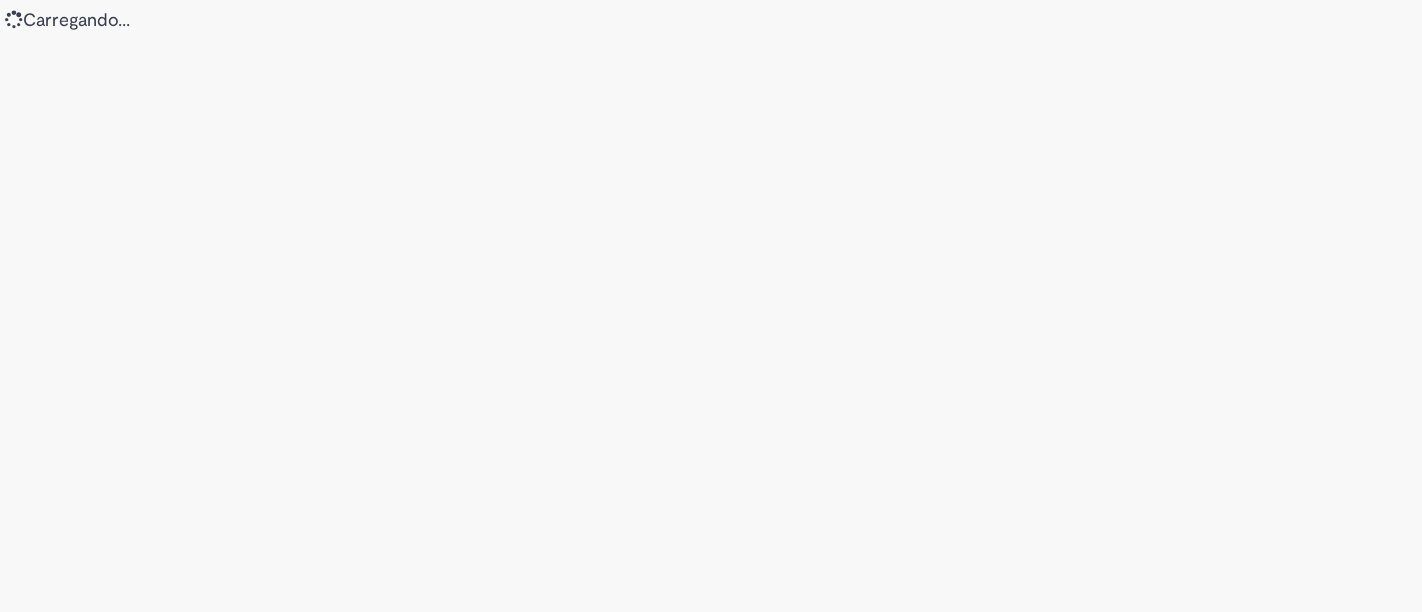 scroll, scrollTop: 0, scrollLeft: 0, axis: both 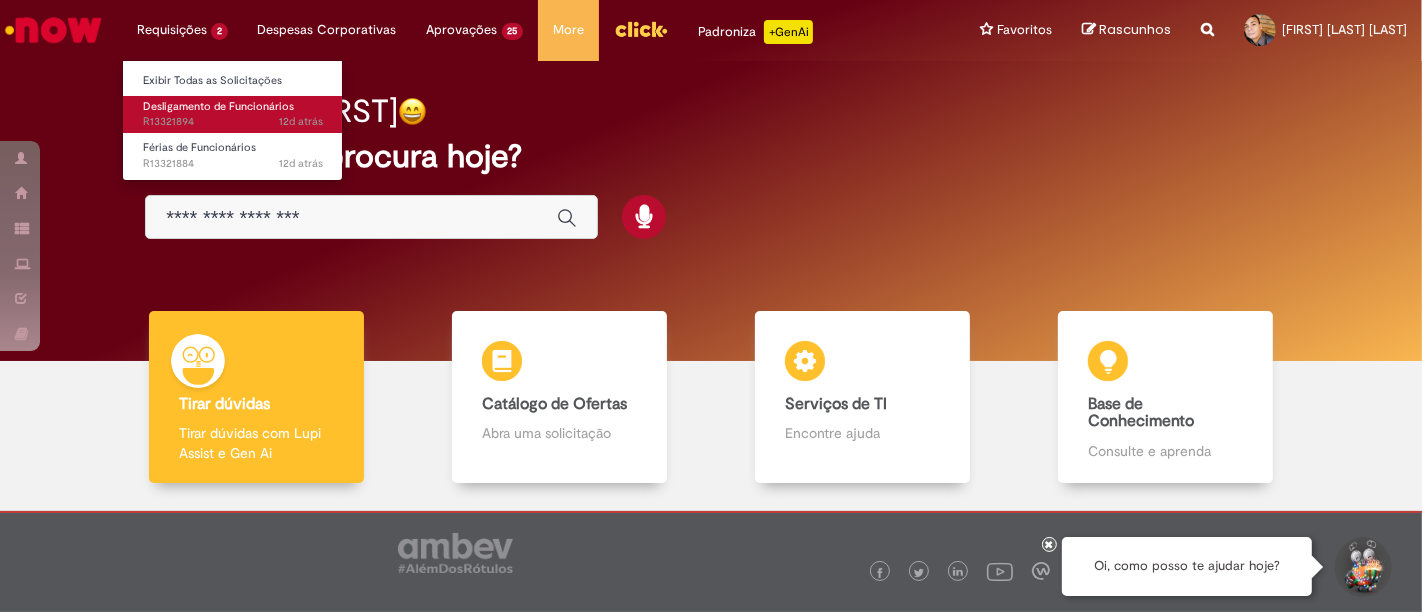 click on "Desligamento de Funcionários" at bounding box center [218, 106] 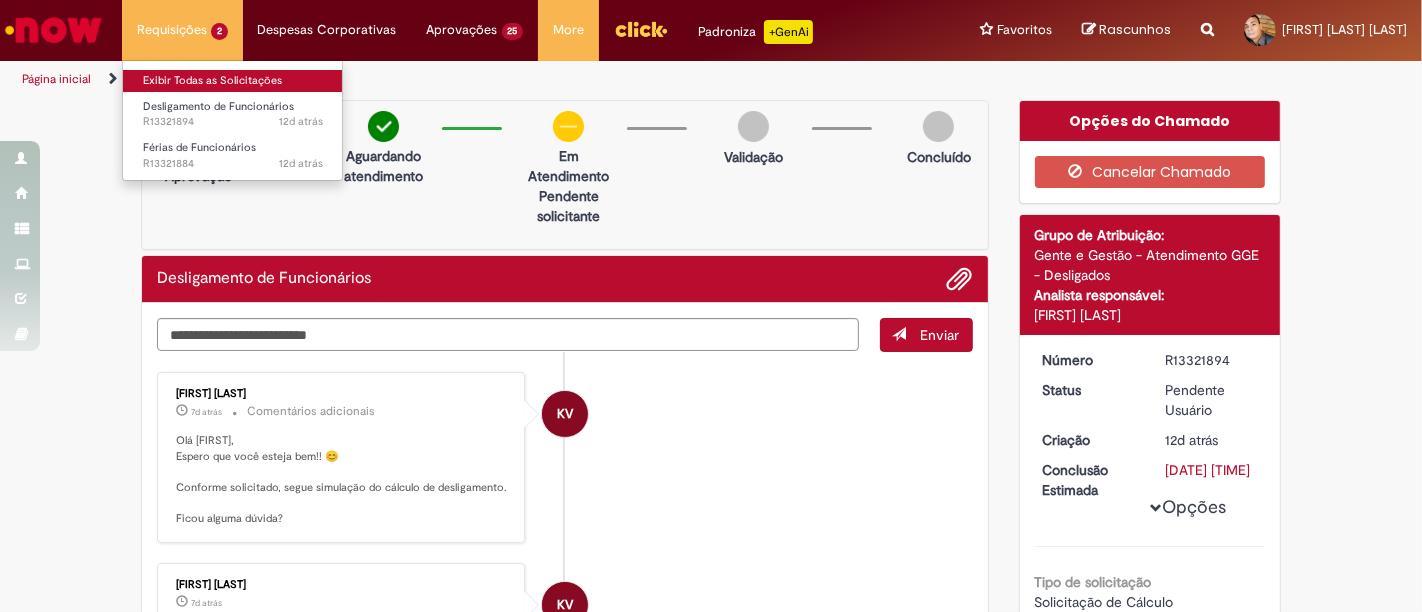 click on "Exibir Todas as Solicitações" at bounding box center (233, 81) 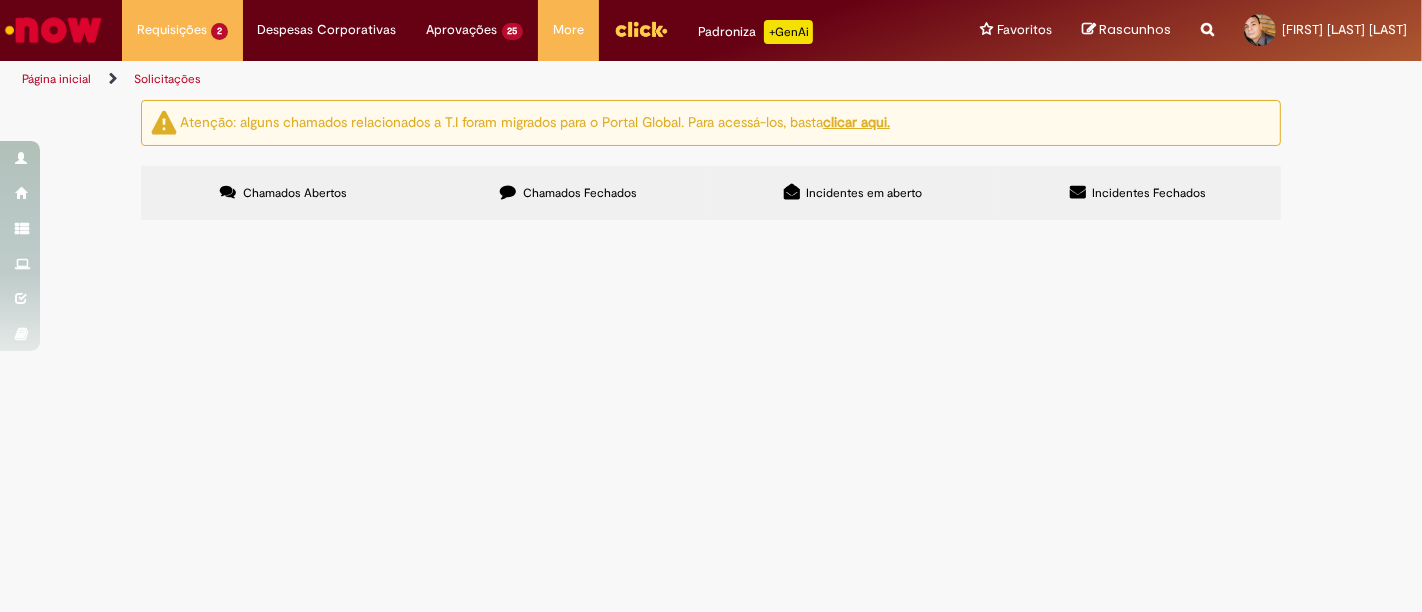 click at bounding box center [53, 30] 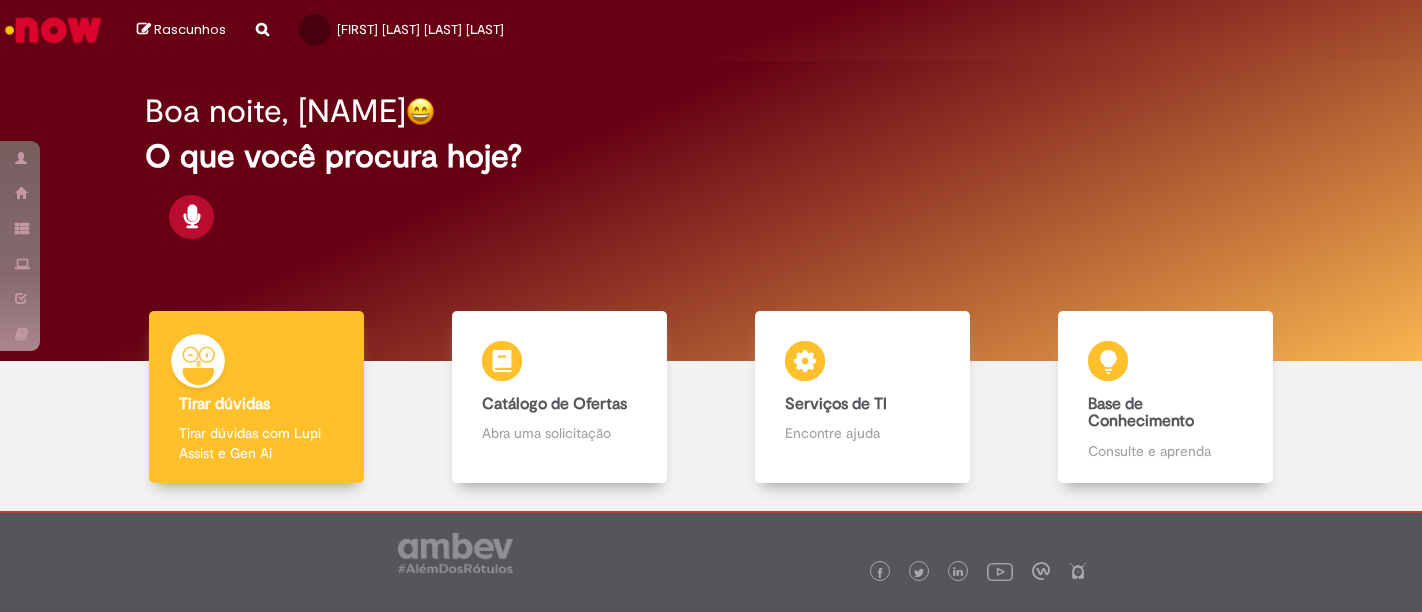 scroll, scrollTop: 0, scrollLeft: 0, axis: both 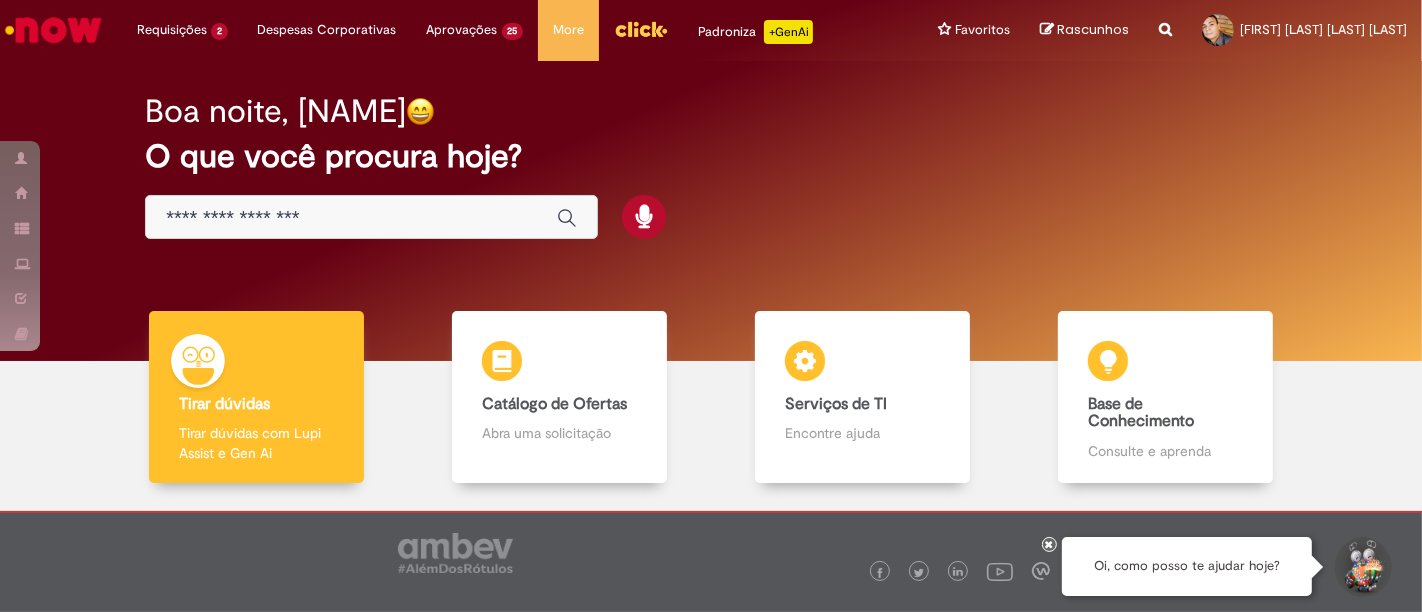 click at bounding box center (371, 217) 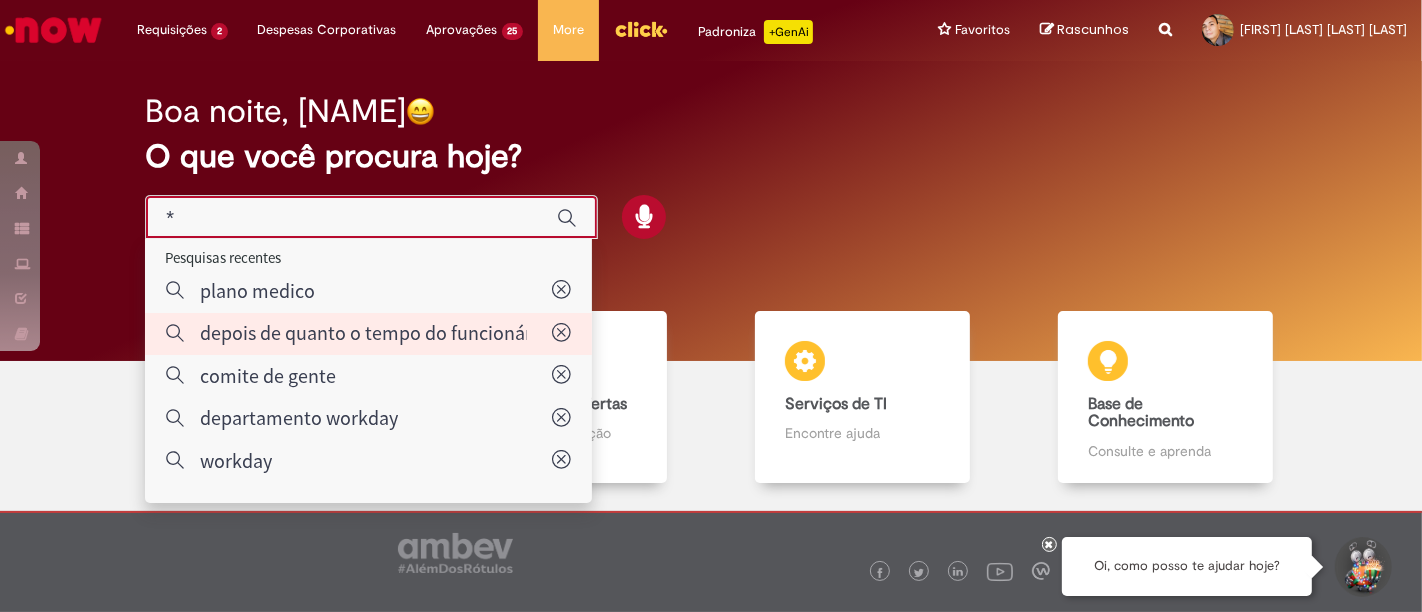 type on "**" 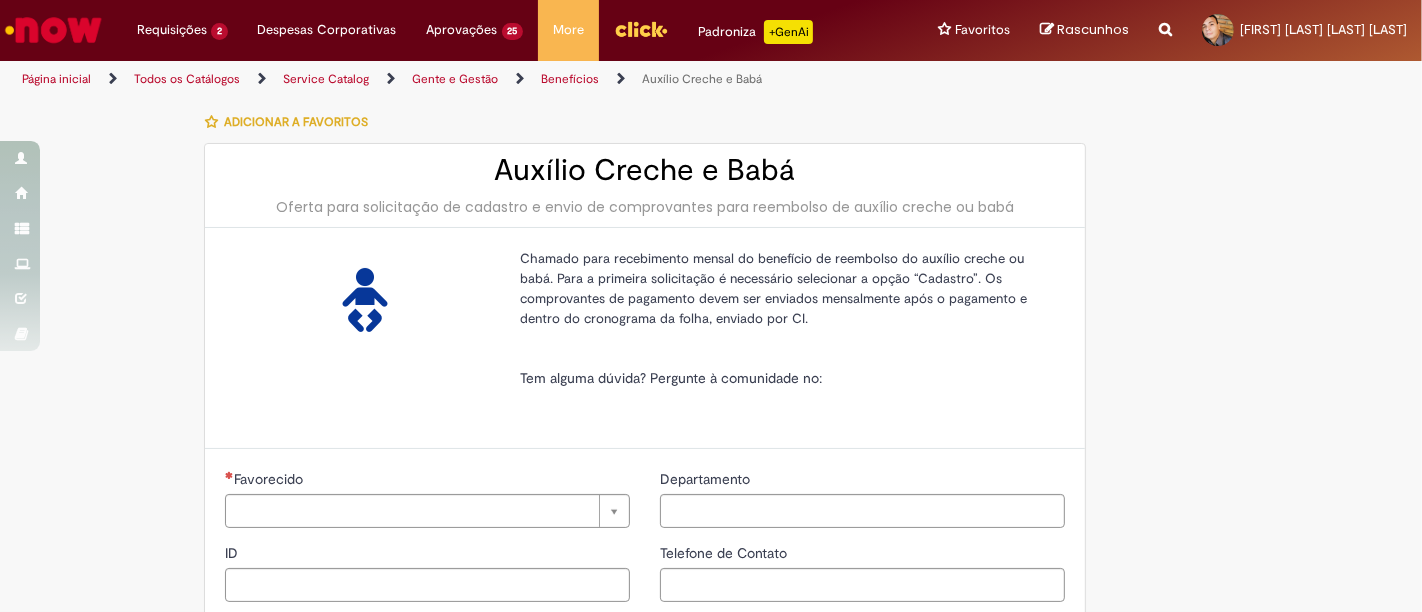 type on "********" 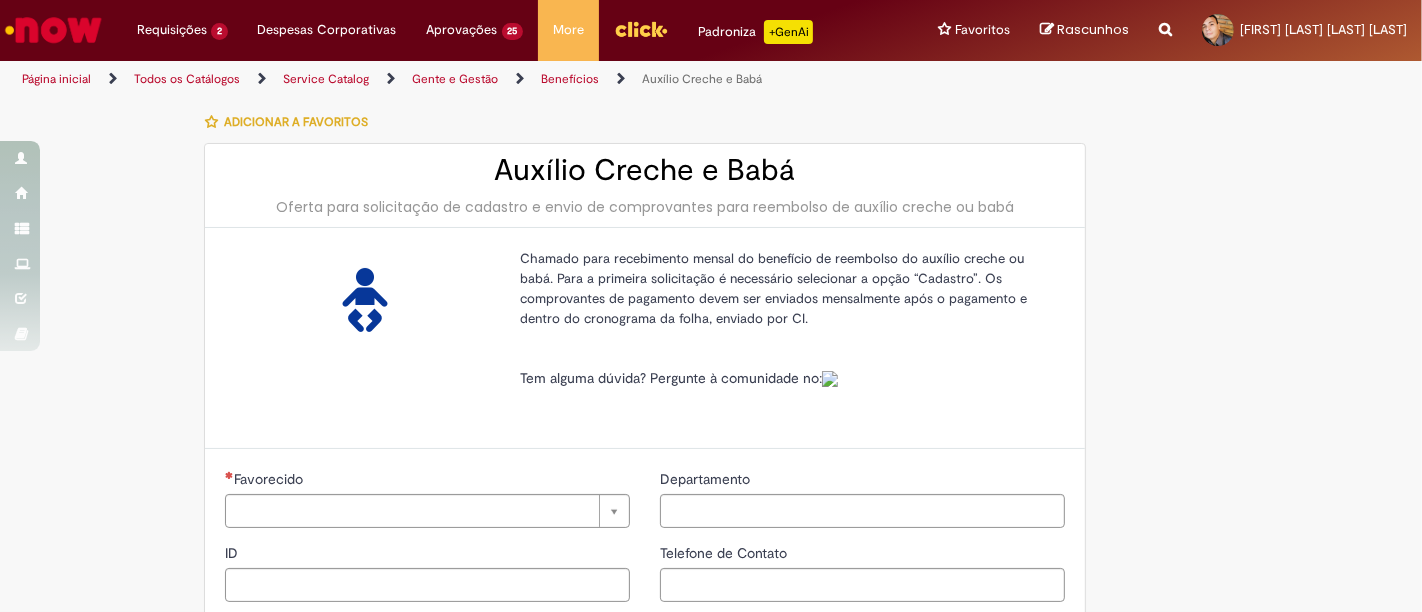 type on "**********" 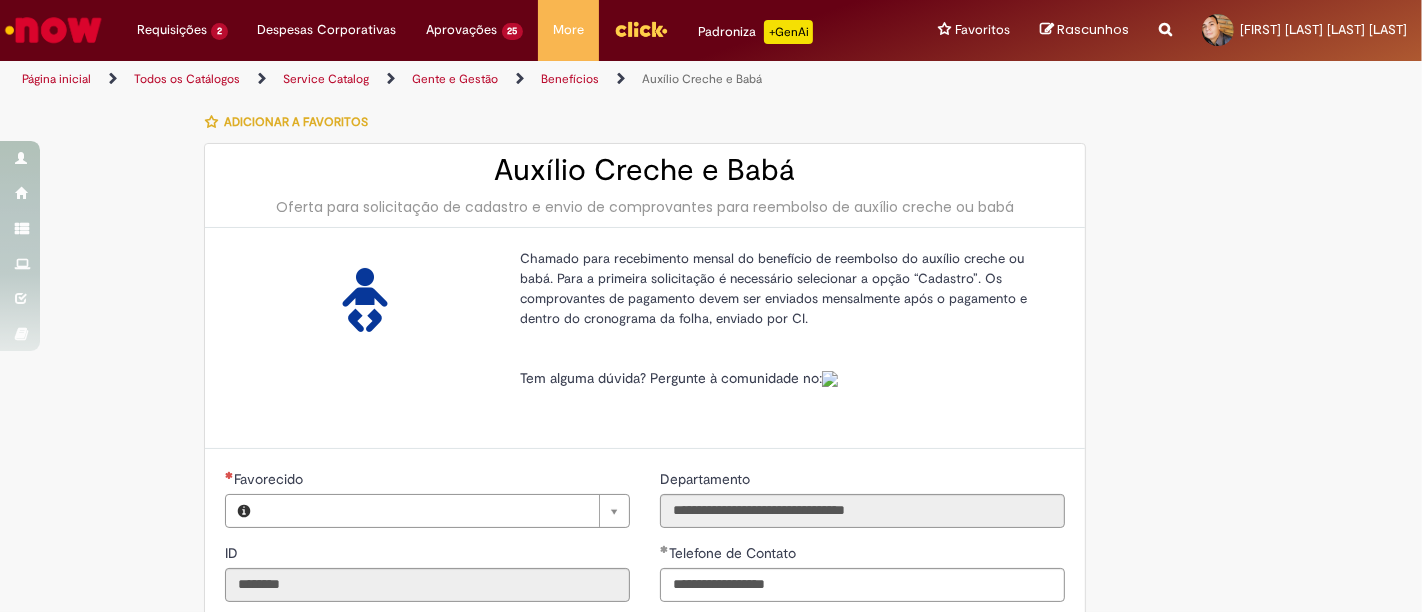 type on "**********" 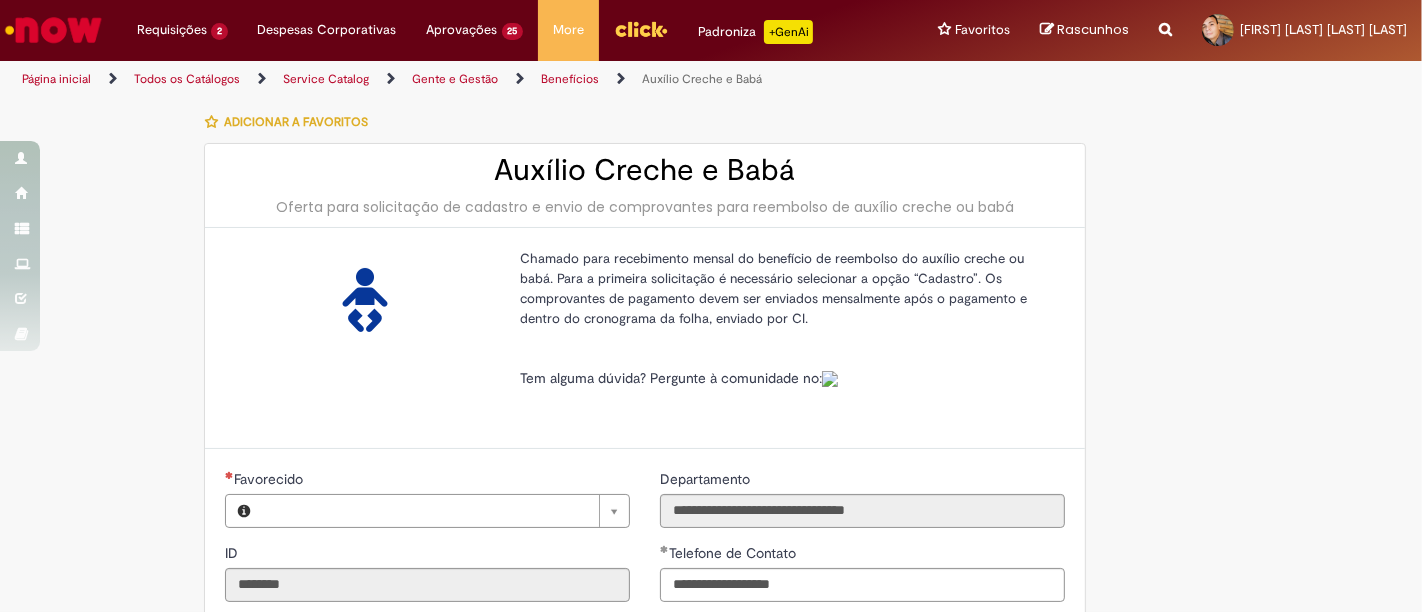 type on "**********" 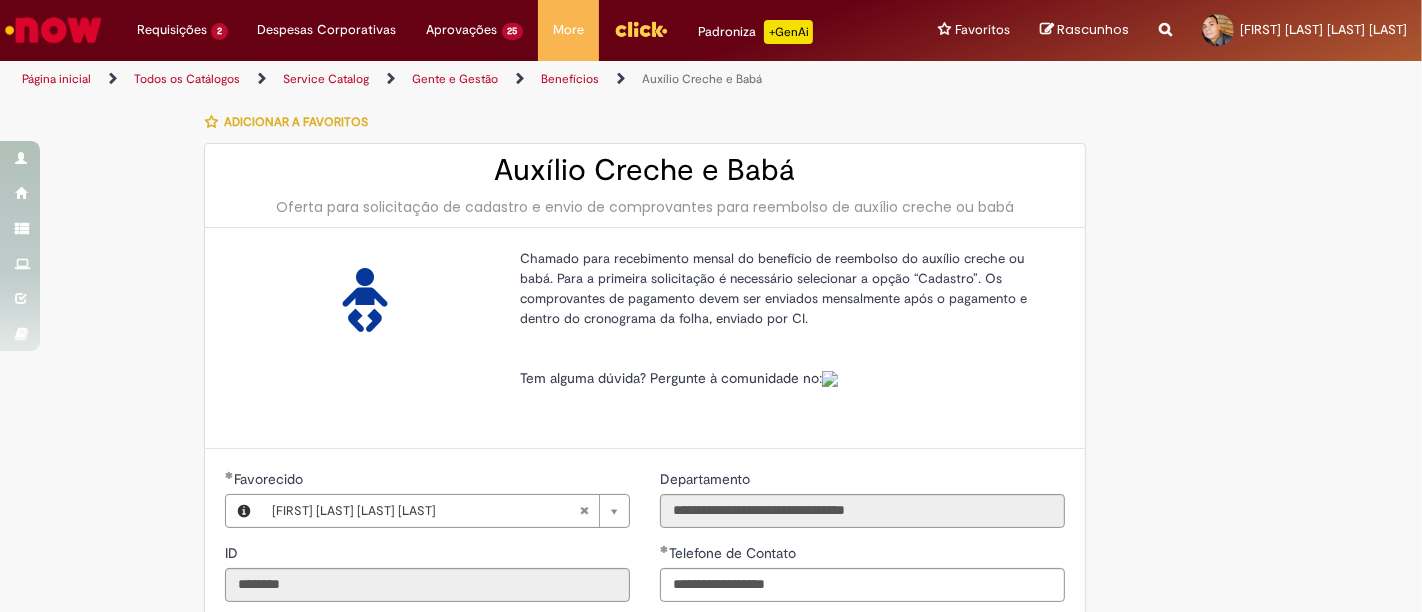 type on "**********" 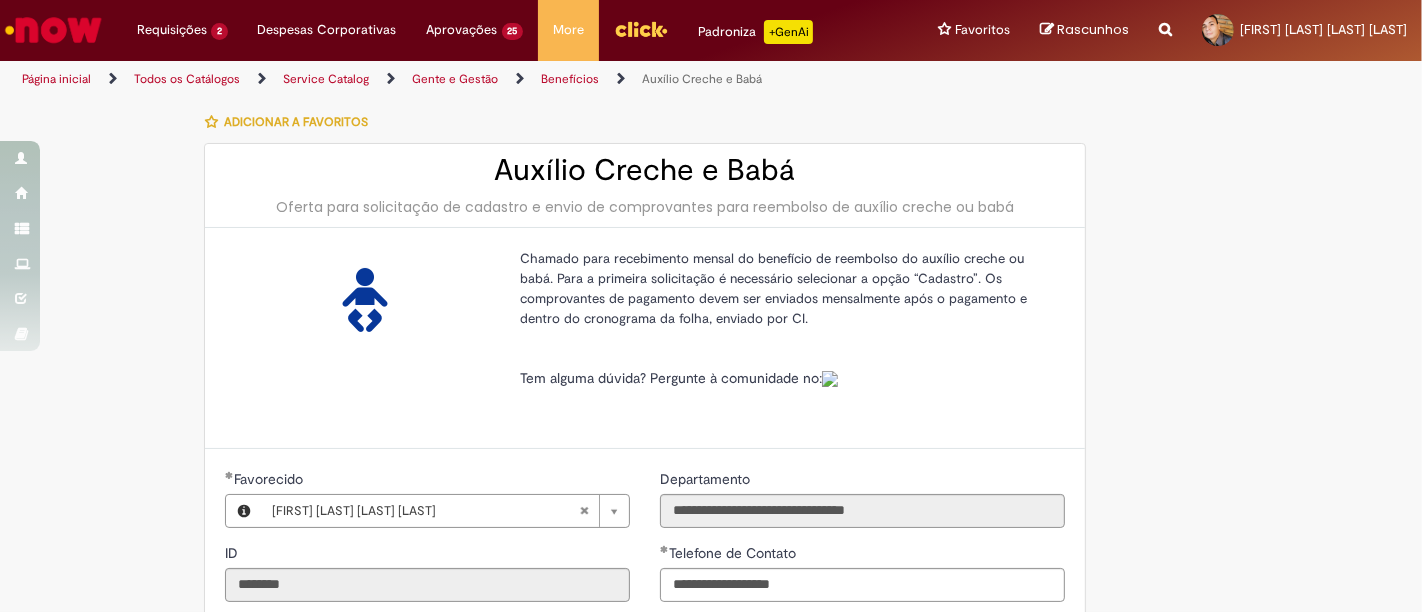 scroll, scrollTop: 450, scrollLeft: 0, axis: vertical 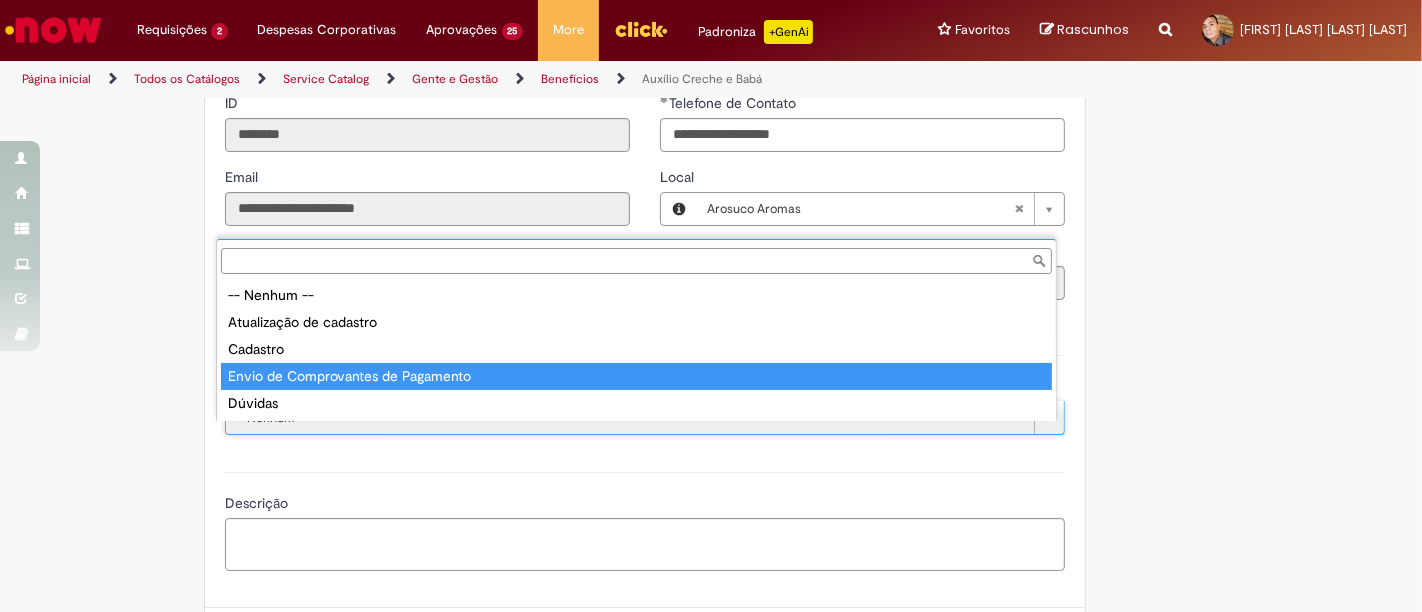 type on "**********" 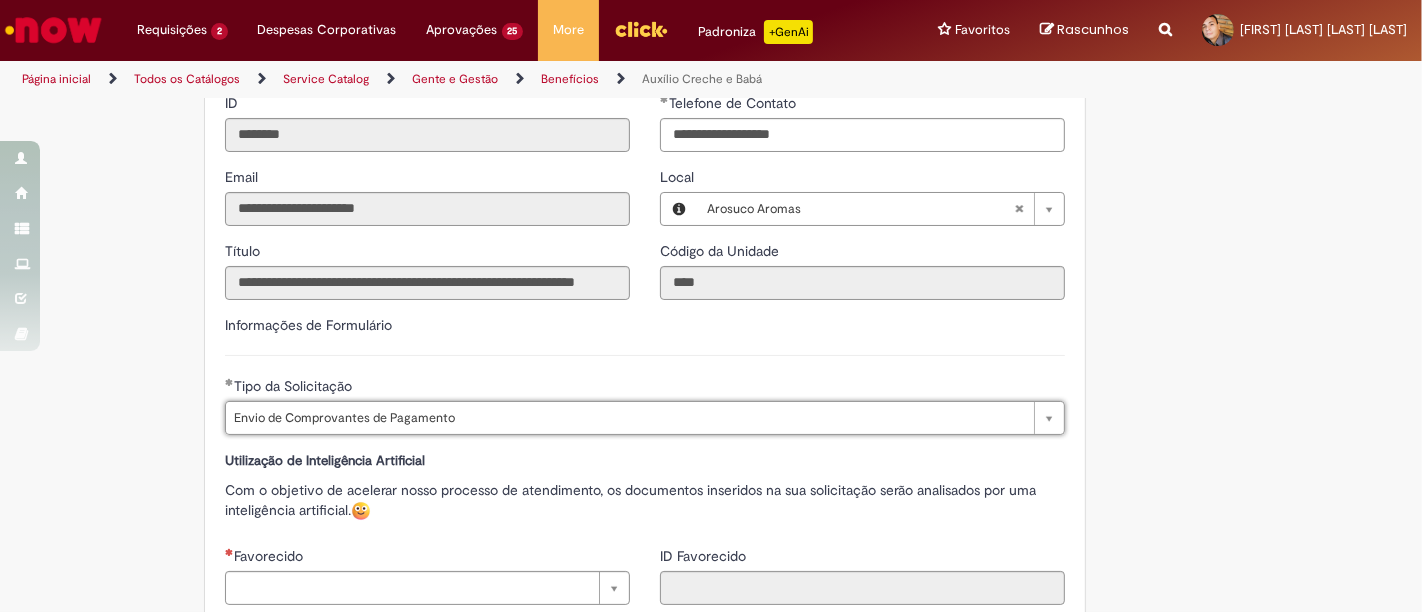 scroll, scrollTop: 900, scrollLeft: 0, axis: vertical 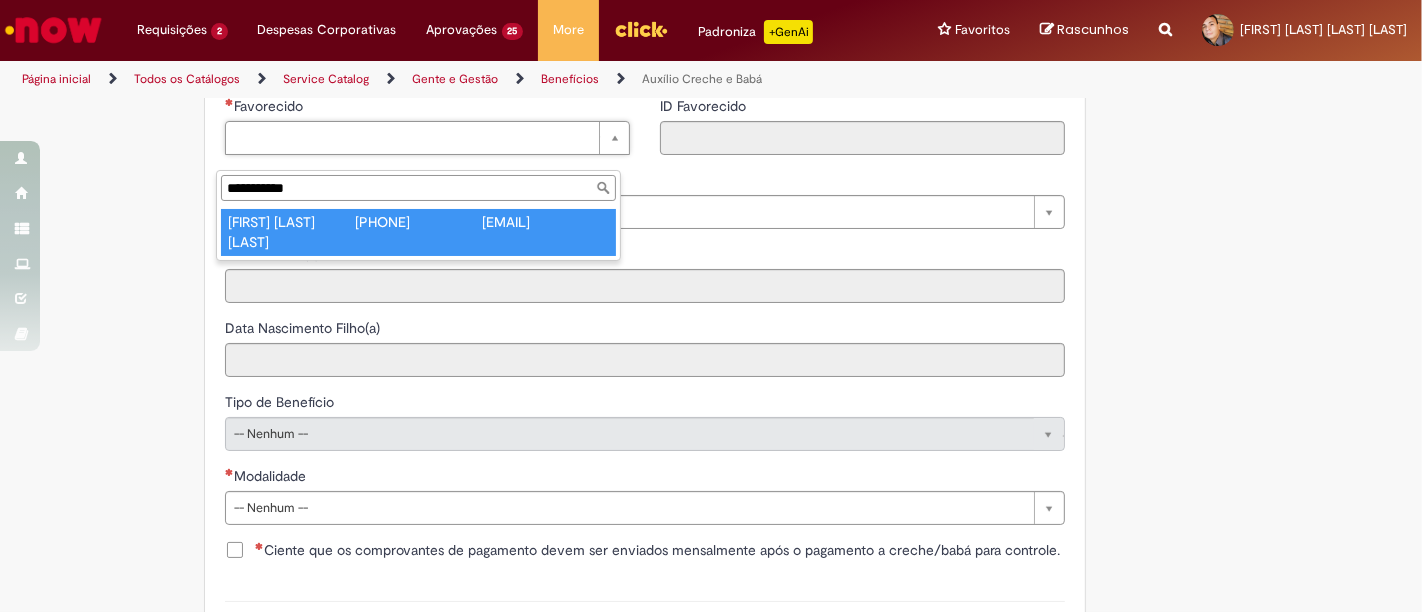 type on "**********" 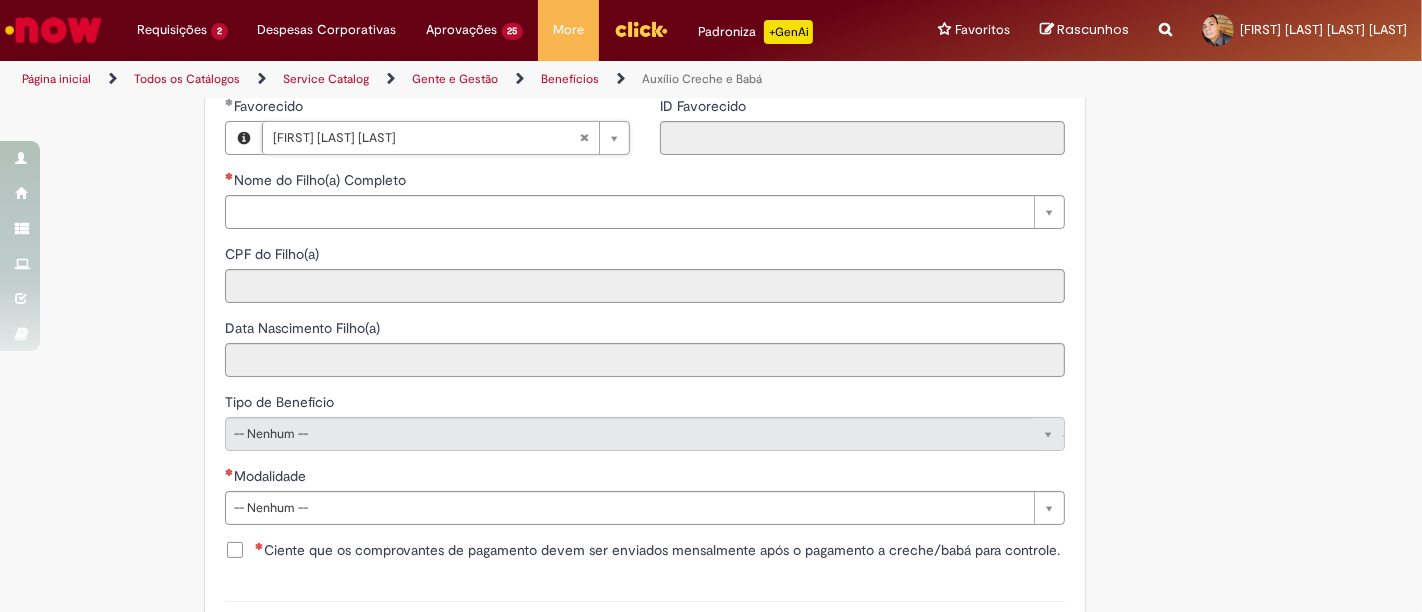 type on "********" 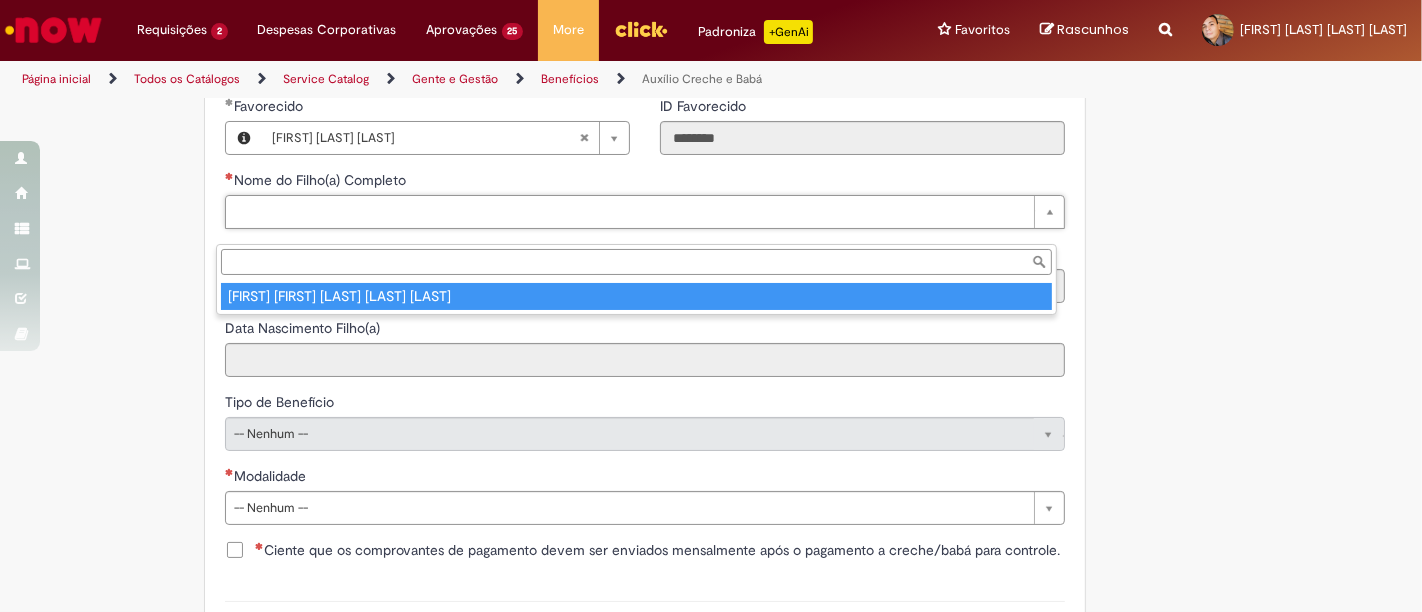 type on "**********" 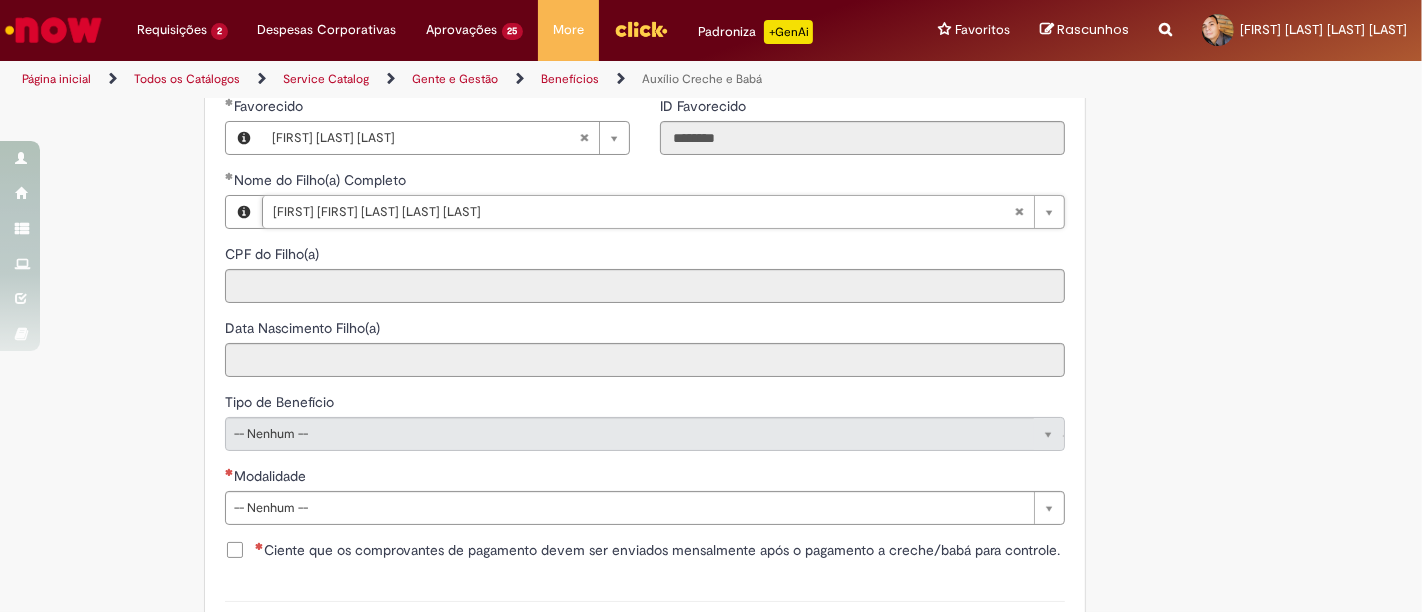 type on "**********" 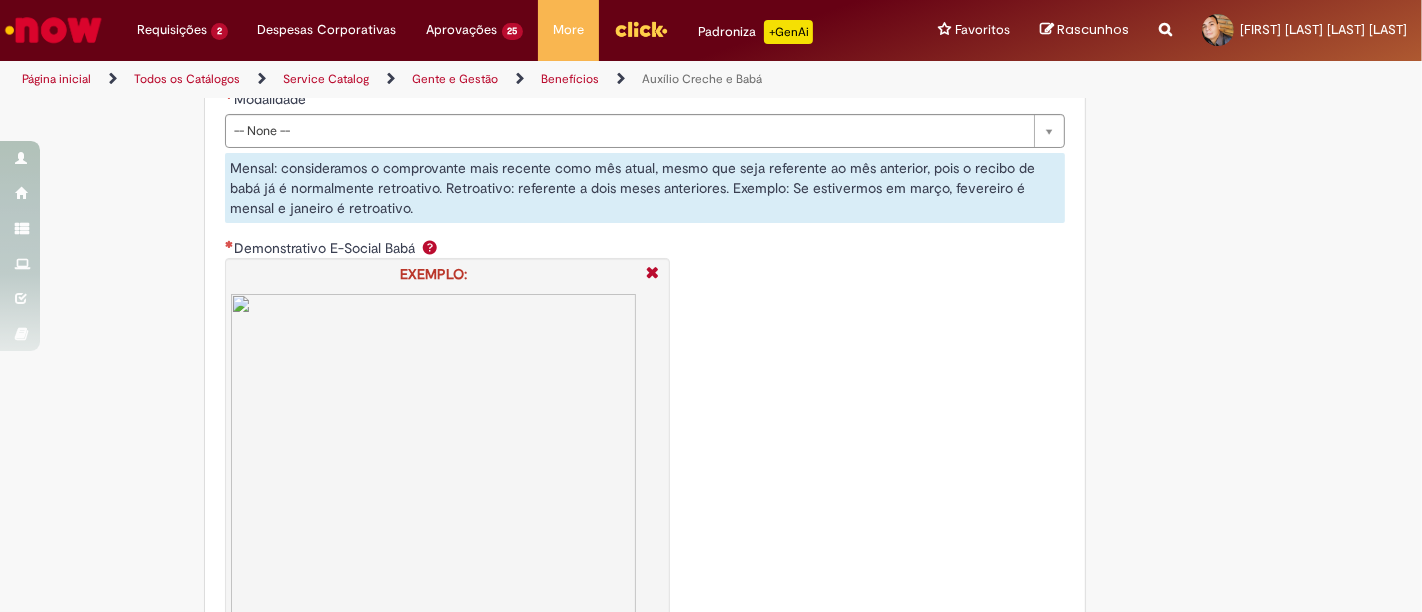 scroll, scrollTop: 1501, scrollLeft: 0, axis: vertical 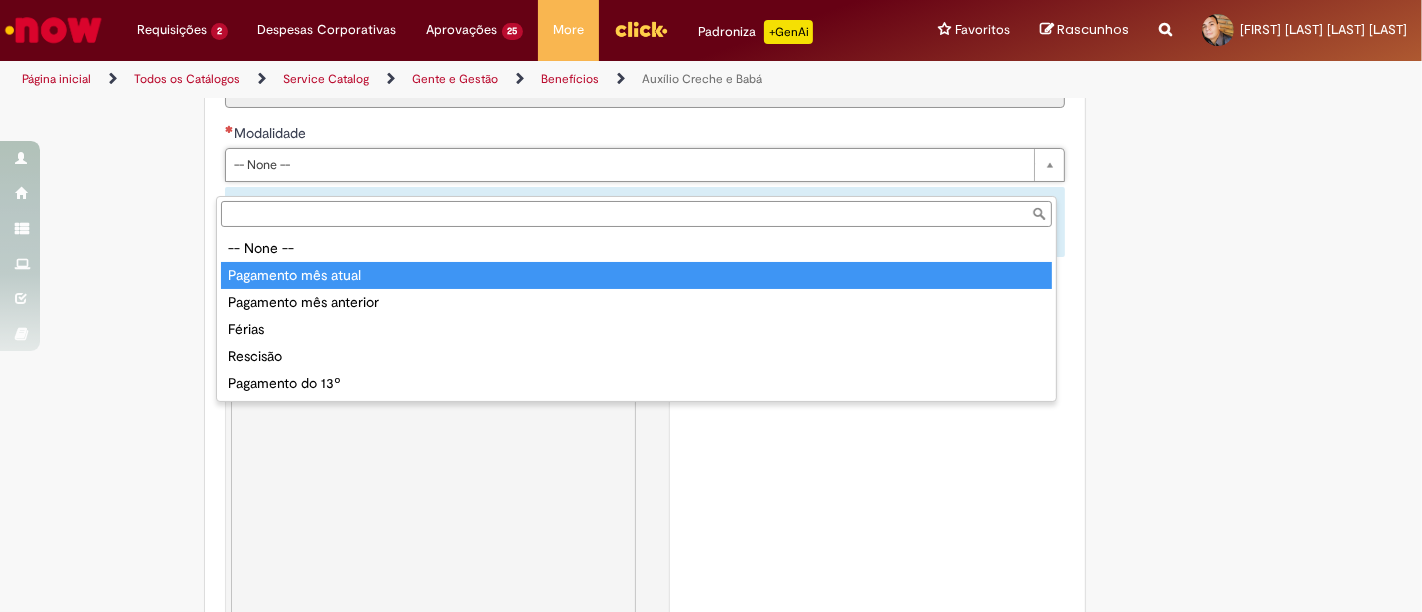type on "**********" 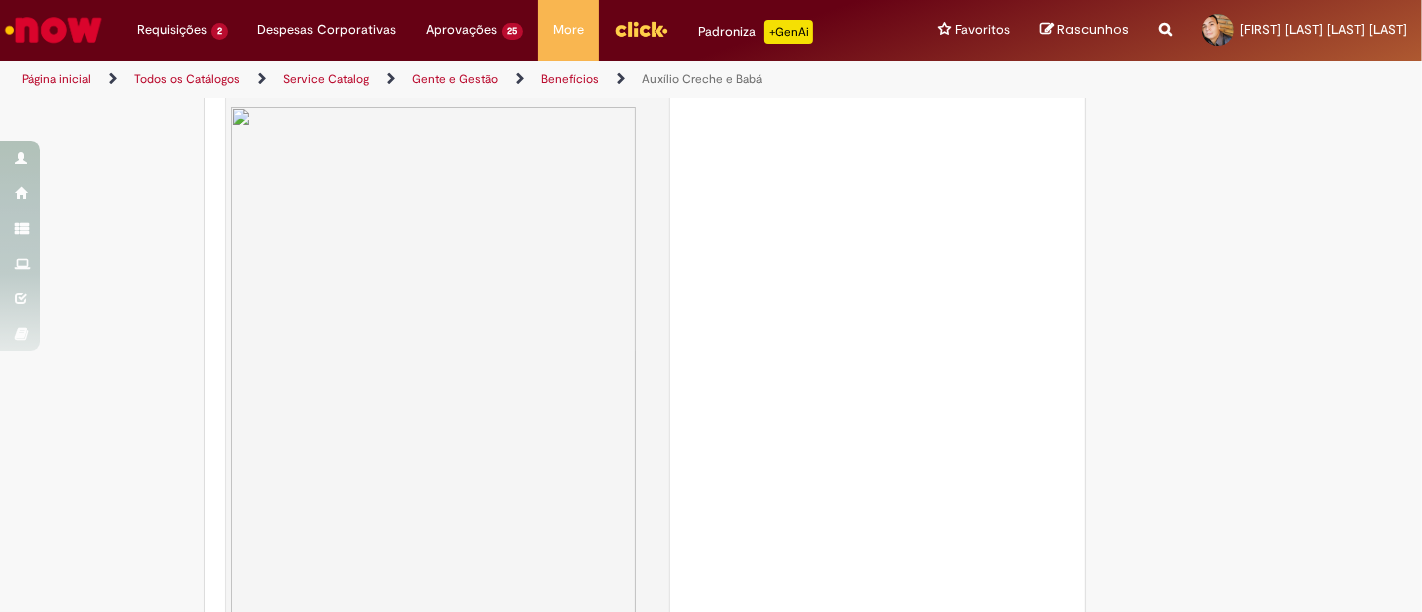 scroll, scrollTop: 1482, scrollLeft: 0, axis: vertical 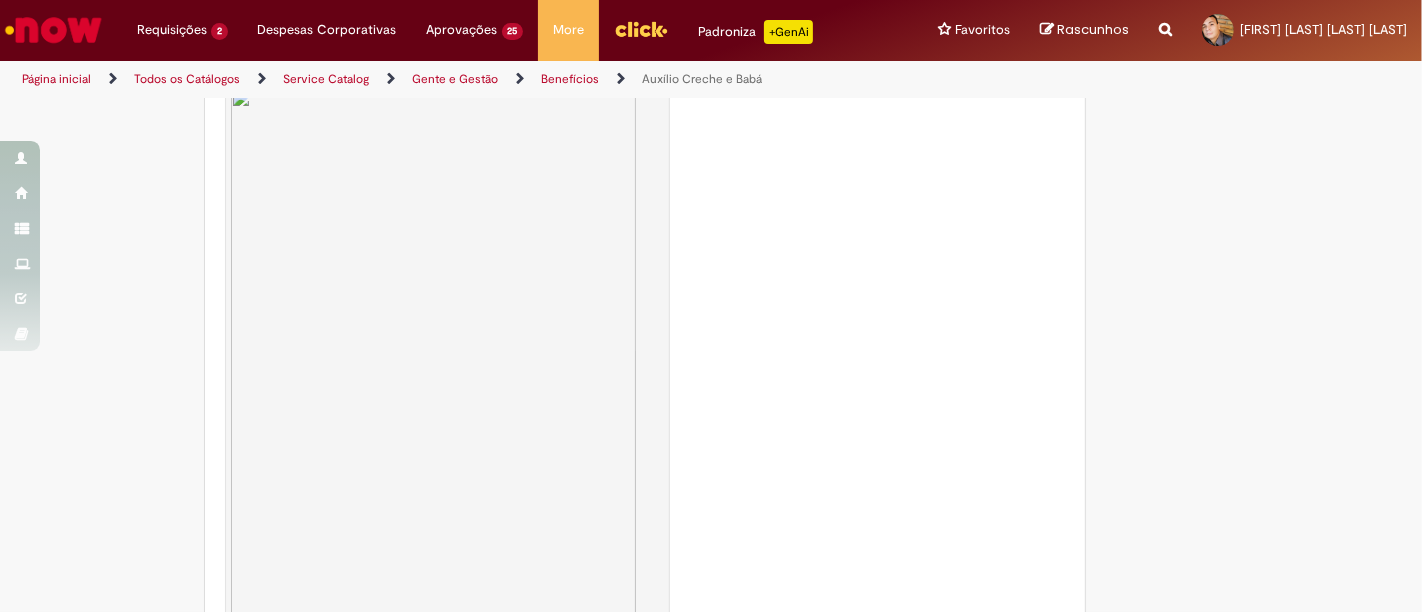 drag, startPoint x: 1334, startPoint y: 399, endPoint x: 1341, endPoint y: 427, distance: 28.86174 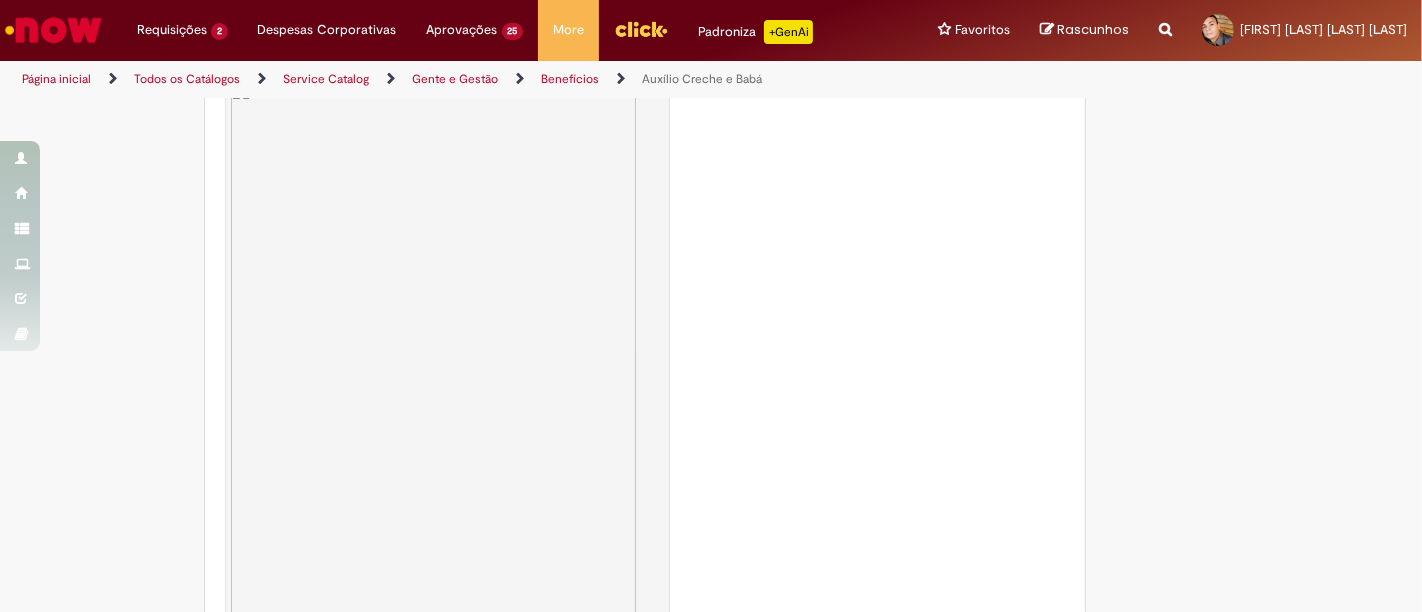 scroll, scrollTop: 1608, scrollLeft: 0, axis: vertical 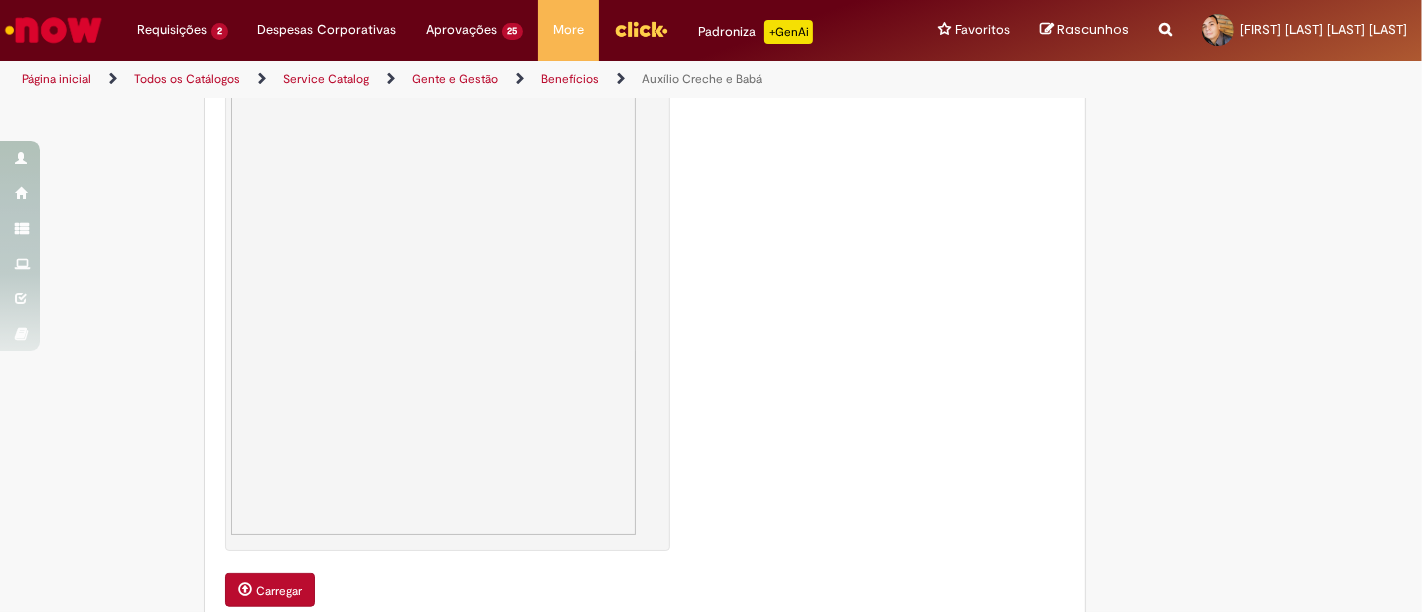 click on "Carregar" at bounding box center (279, 591) 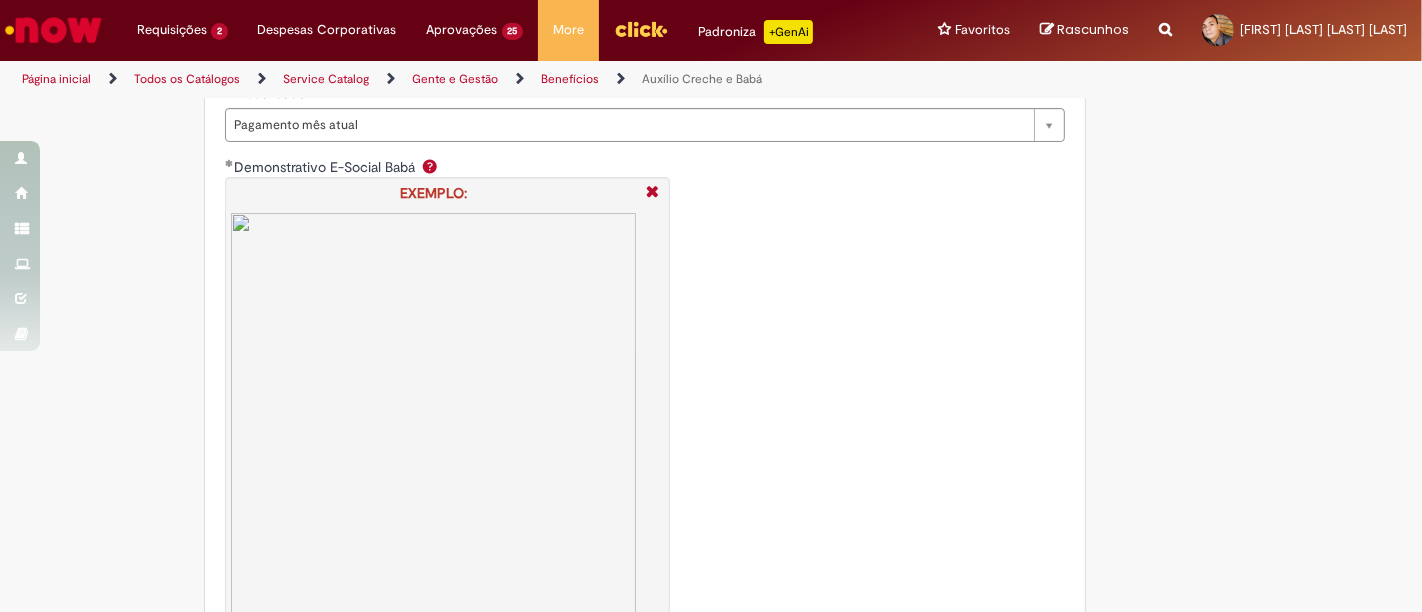 scroll, scrollTop: 1313, scrollLeft: 0, axis: vertical 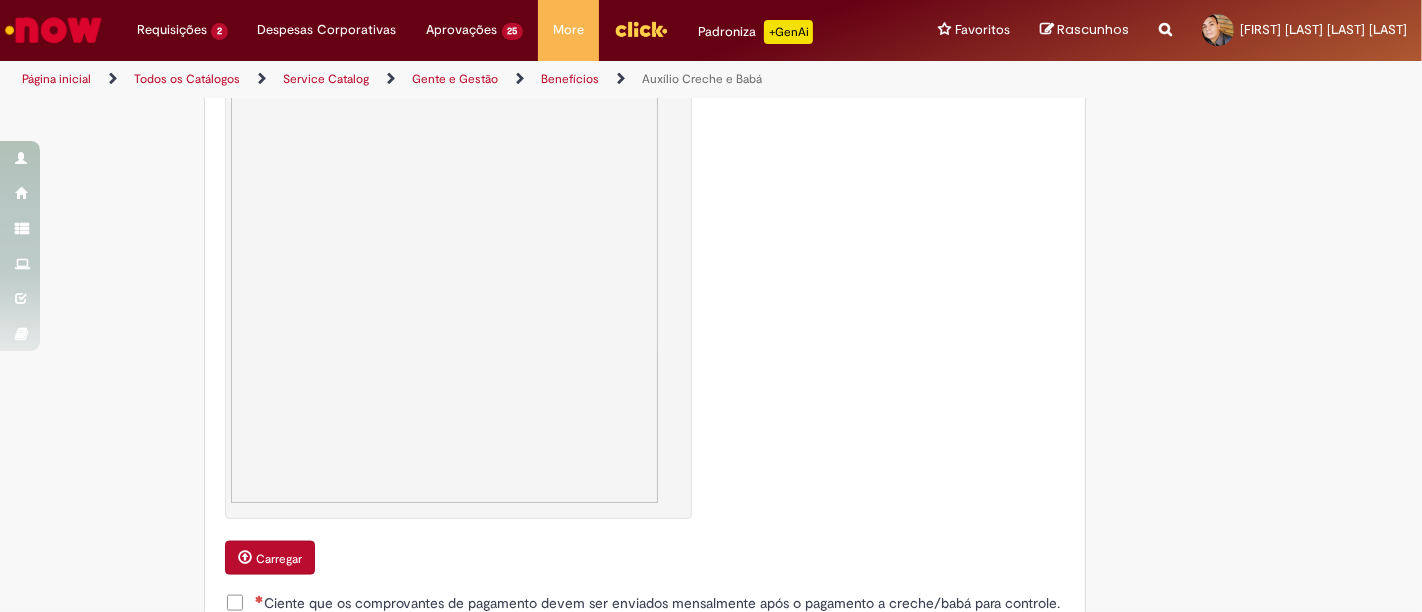 click on "Carregar" at bounding box center [270, 558] 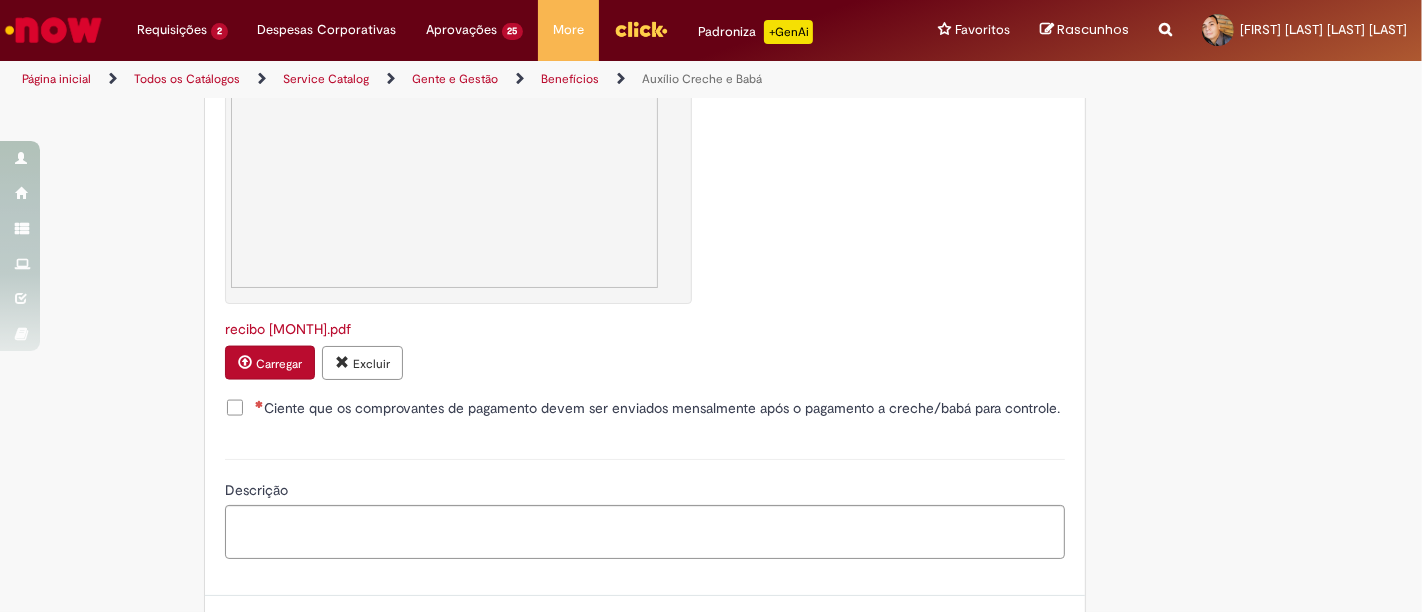 scroll, scrollTop: 2582, scrollLeft: 0, axis: vertical 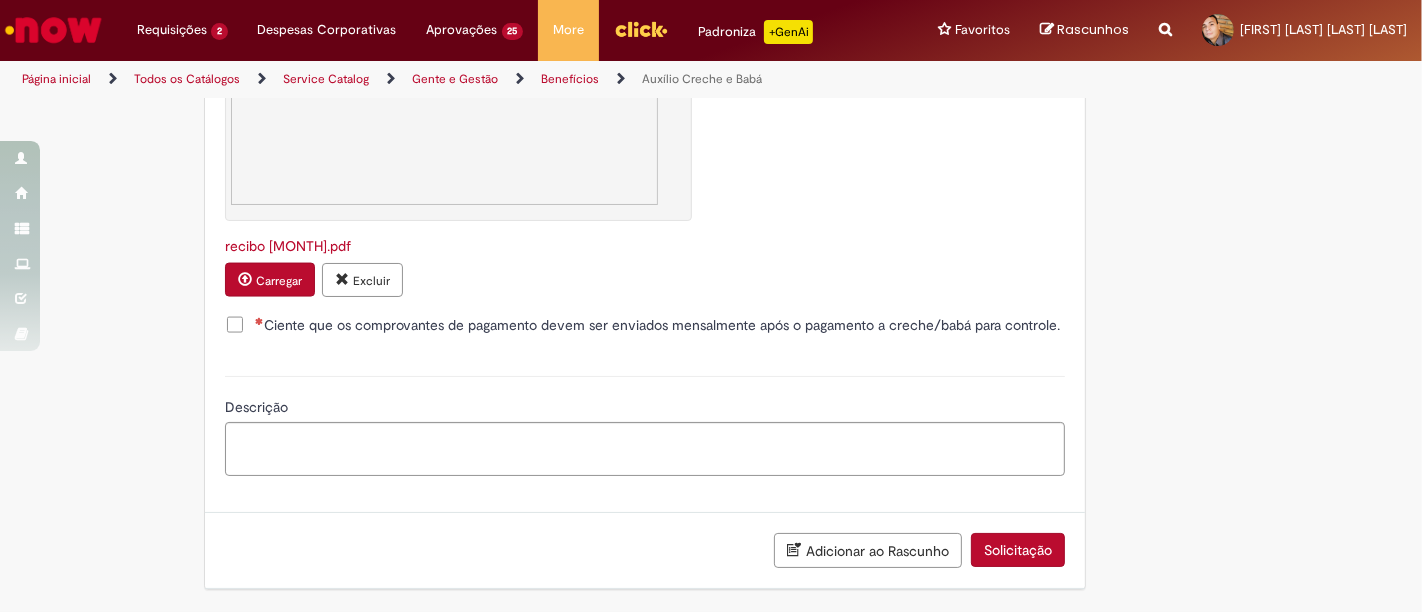 click on "Ciente que os comprovantes de pagamento devem ser enviados mensalmente após o pagamento a creche/babá para controle." at bounding box center [657, 325] 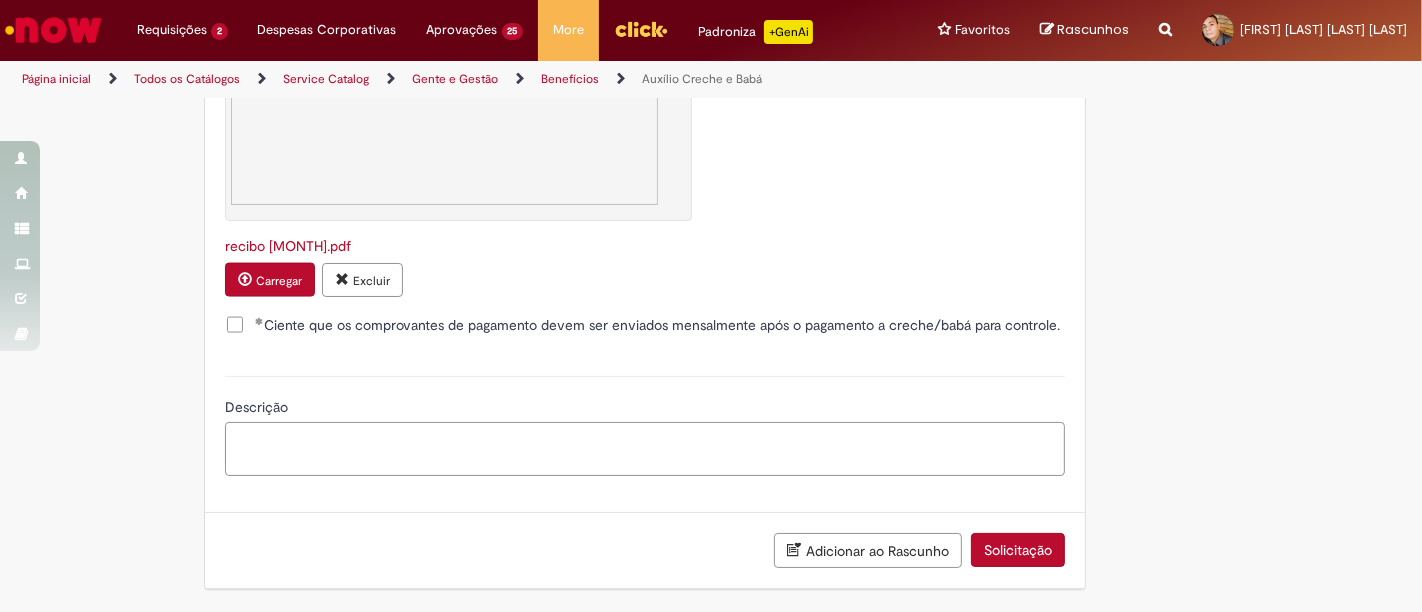 click on "Descrição" at bounding box center [645, 448] 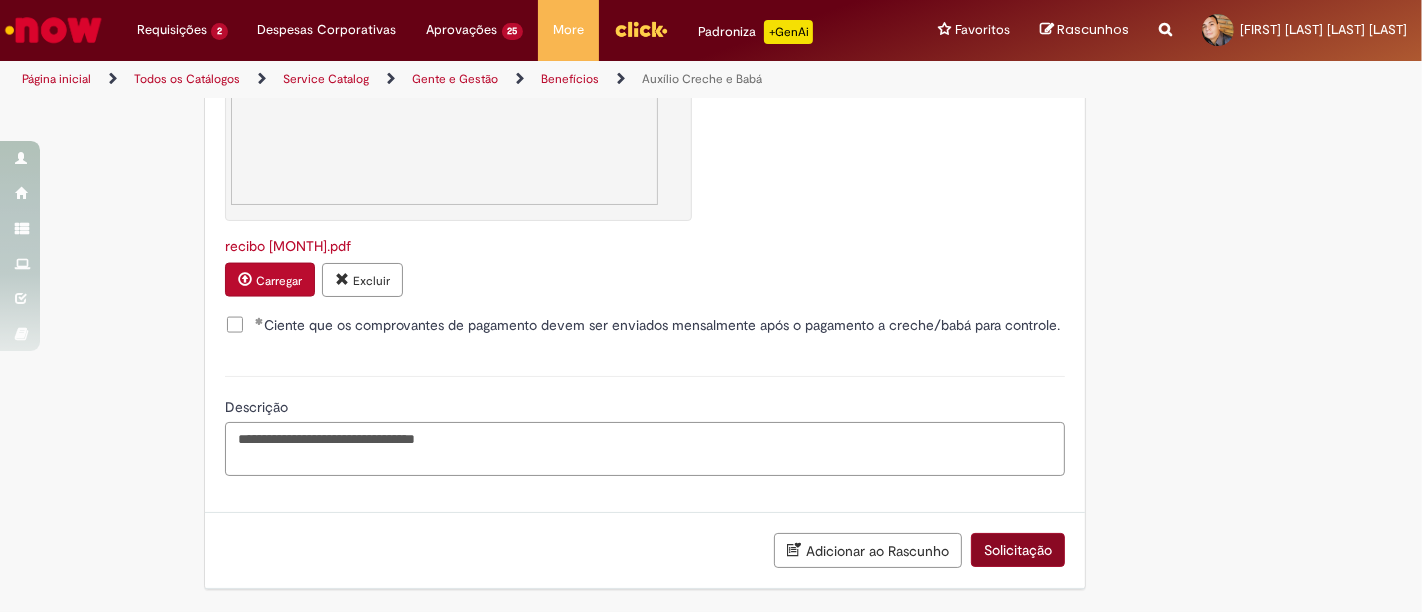 type on "**********" 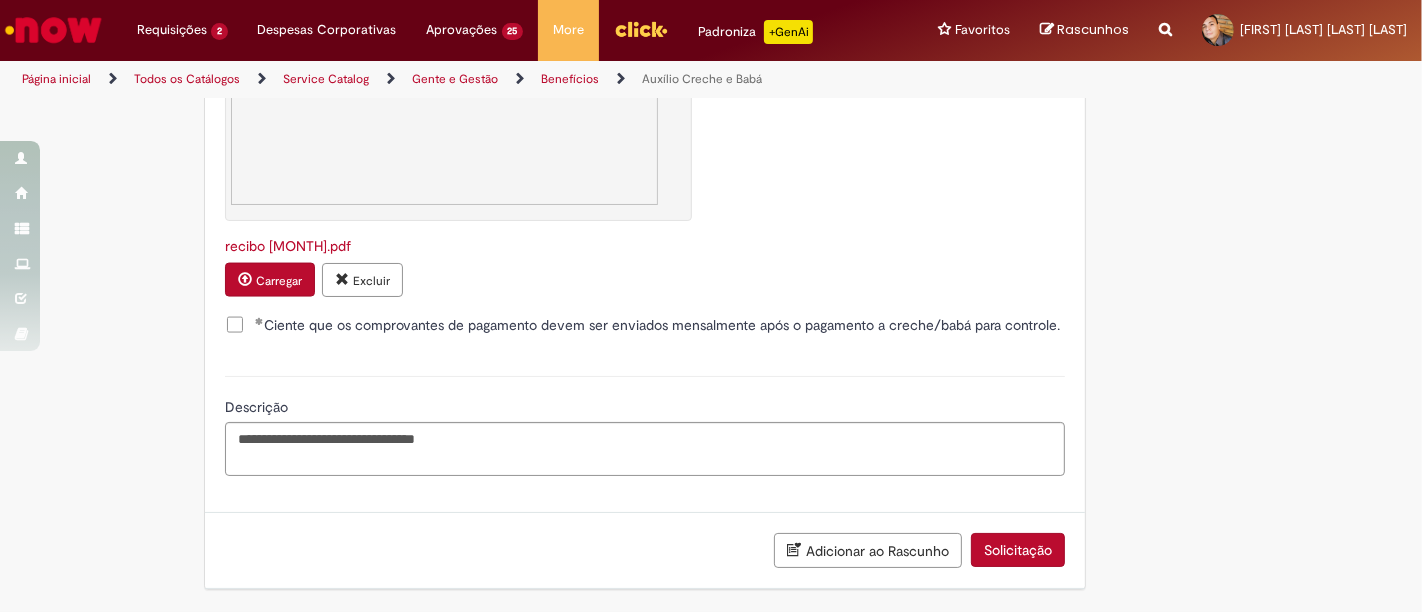 click on "Solicitação" at bounding box center (1018, 550) 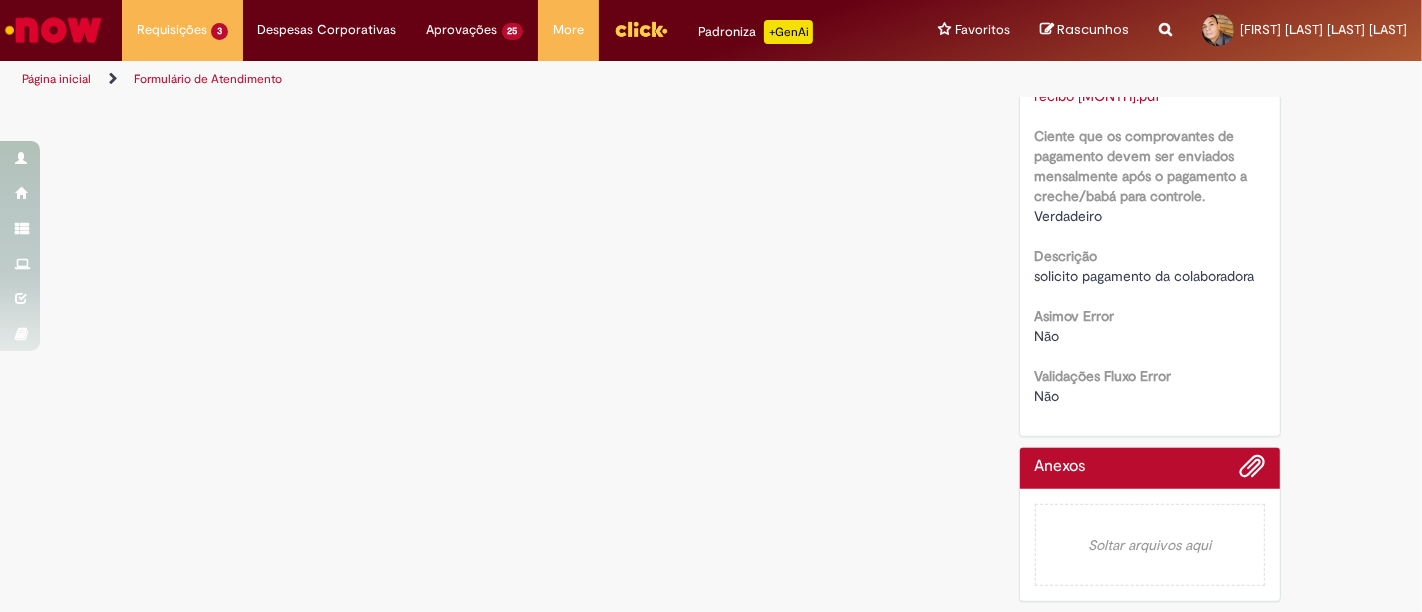 scroll, scrollTop: 0, scrollLeft: 0, axis: both 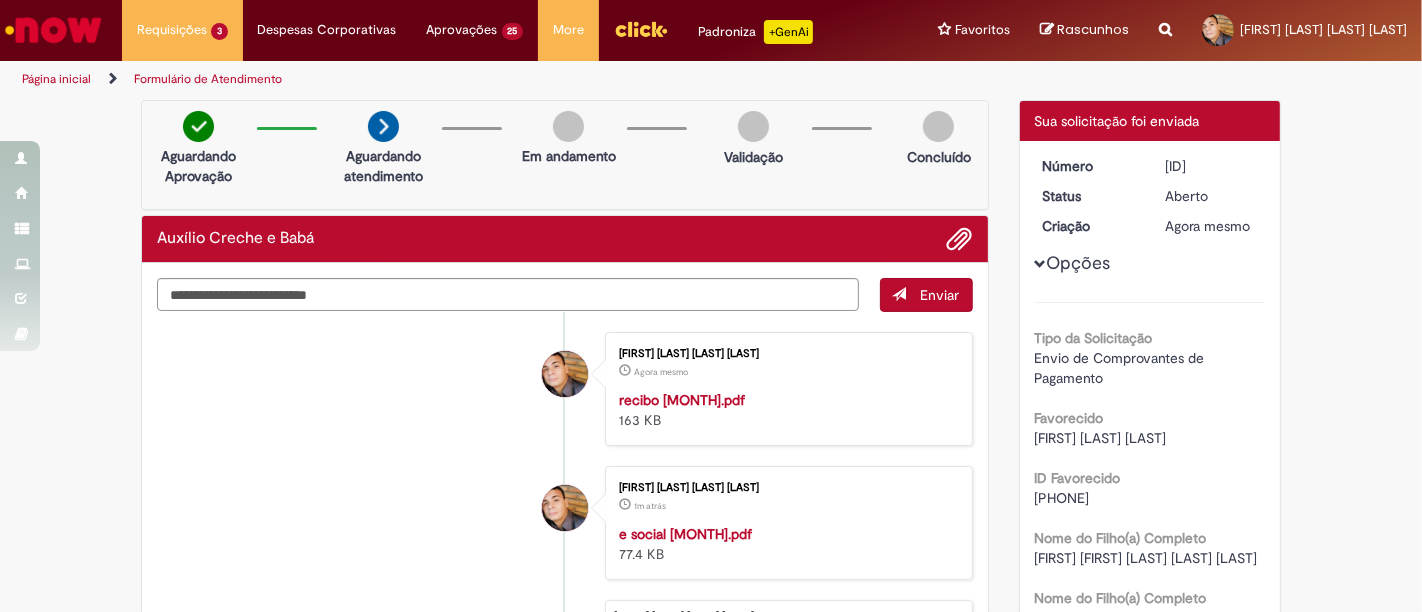 click at bounding box center (53, 30) 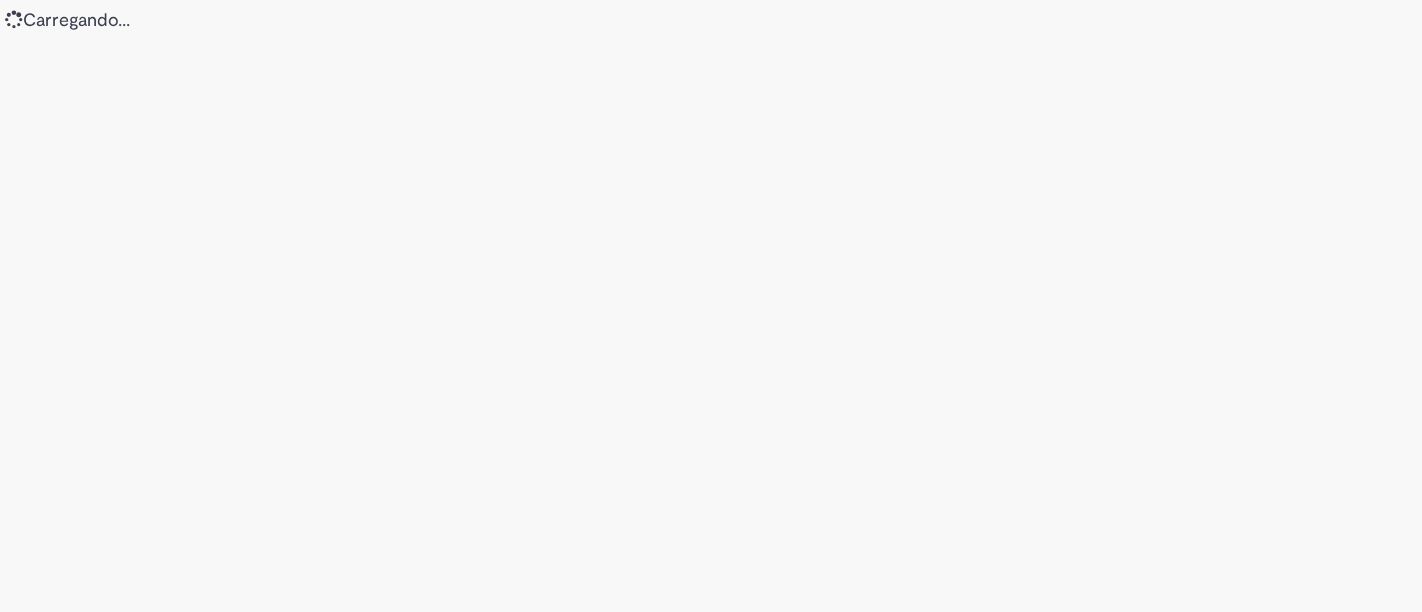 scroll, scrollTop: 0, scrollLeft: 0, axis: both 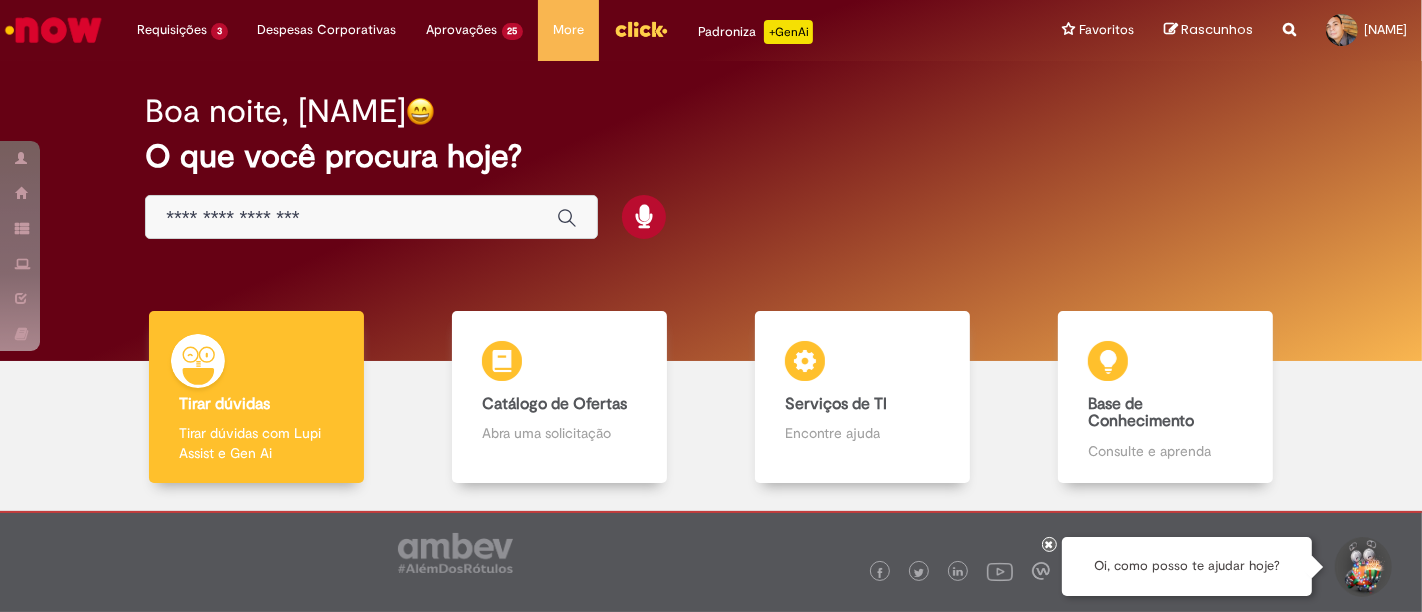 click at bounding box center [351, 218] 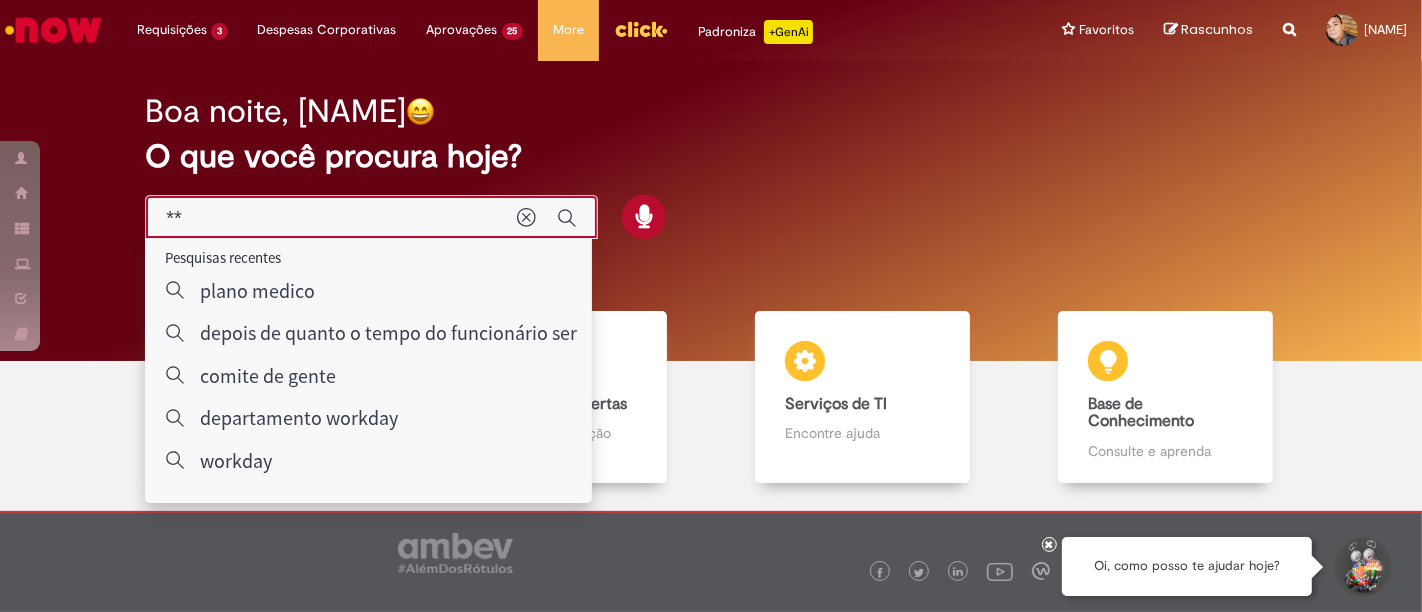 type on "***" 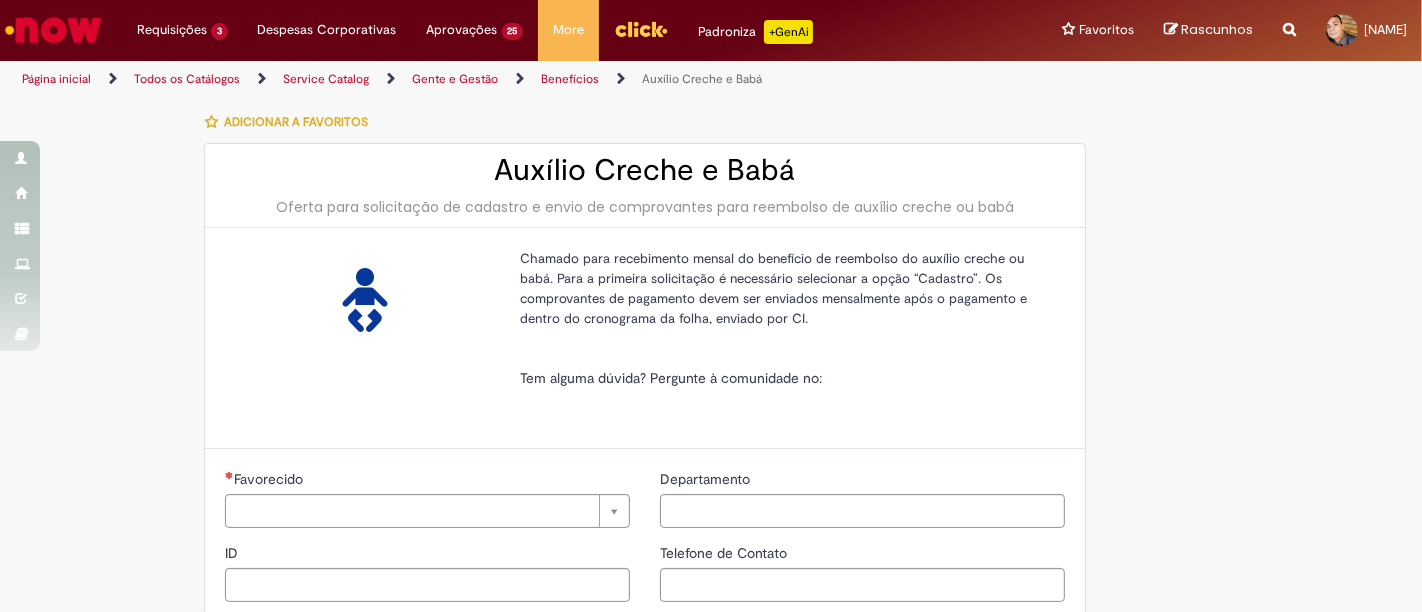 type on "********" 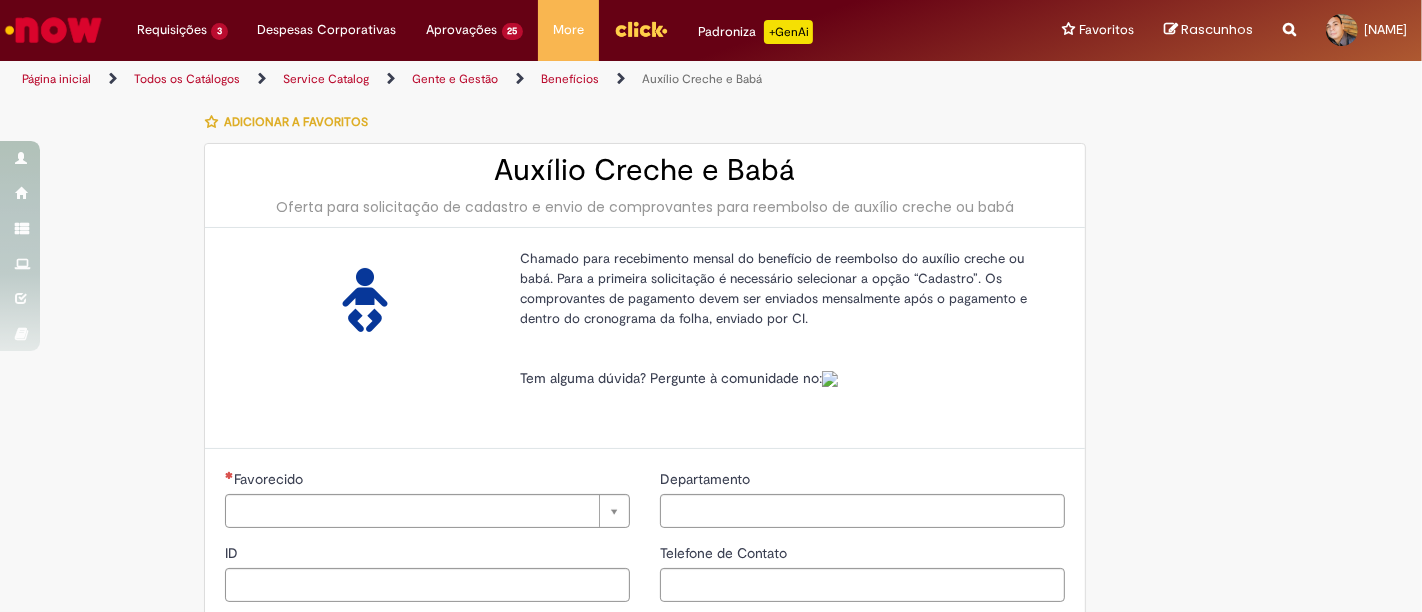 type on "**********" 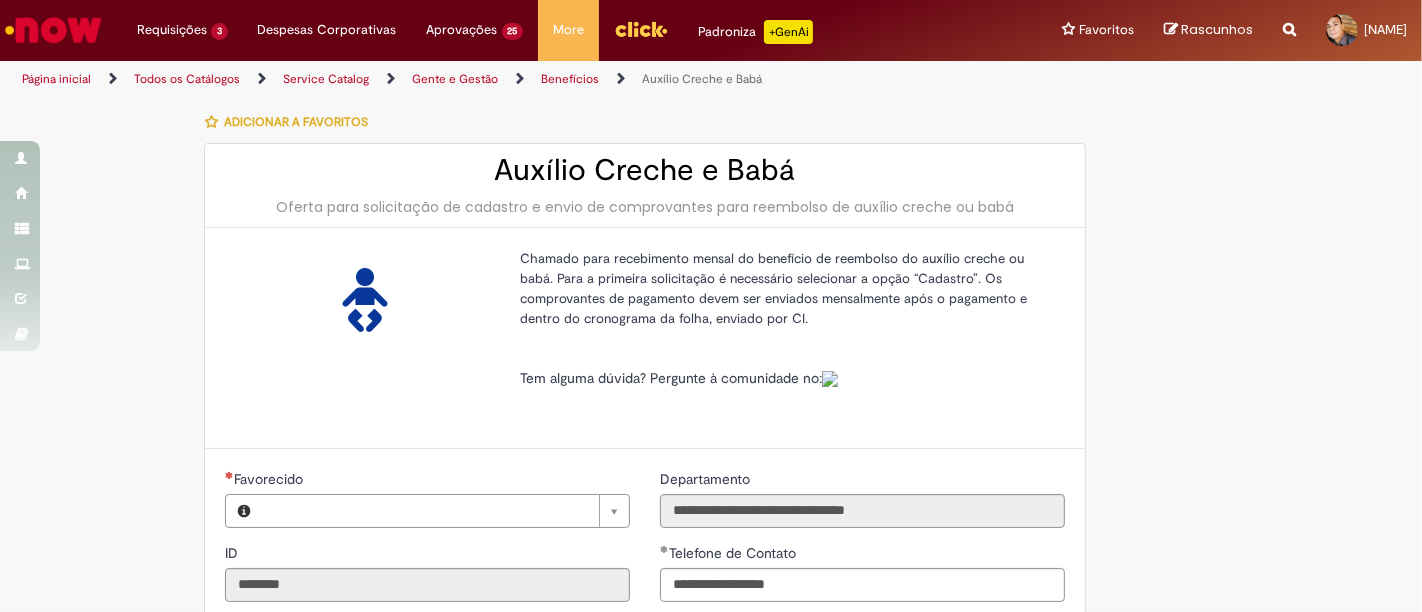 type on "**********" 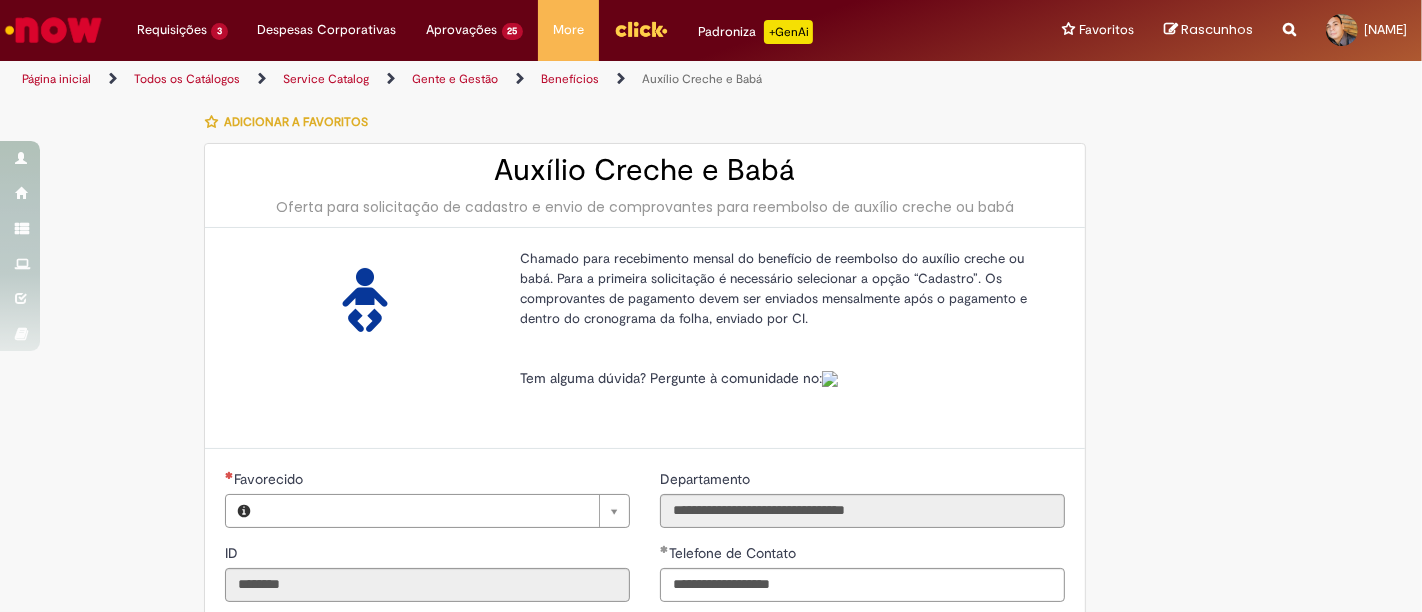 type on "**********" 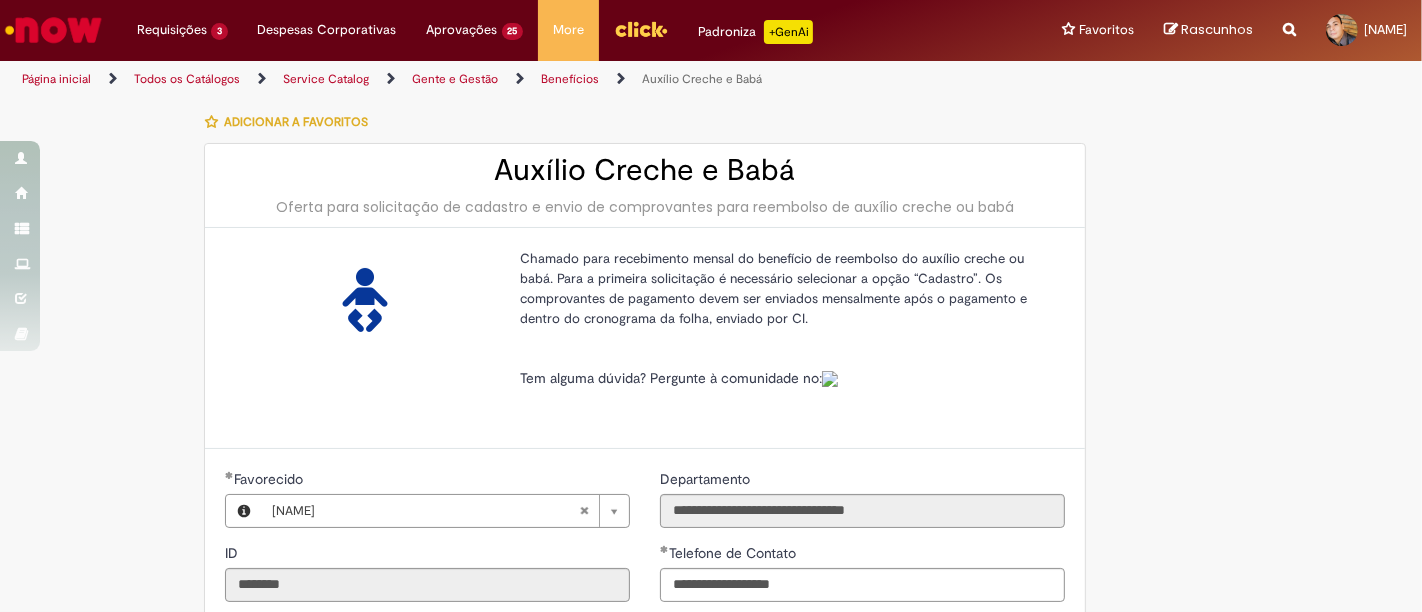 scroll, scrollTop: 450, scrollLeft: 0, axis: vertical 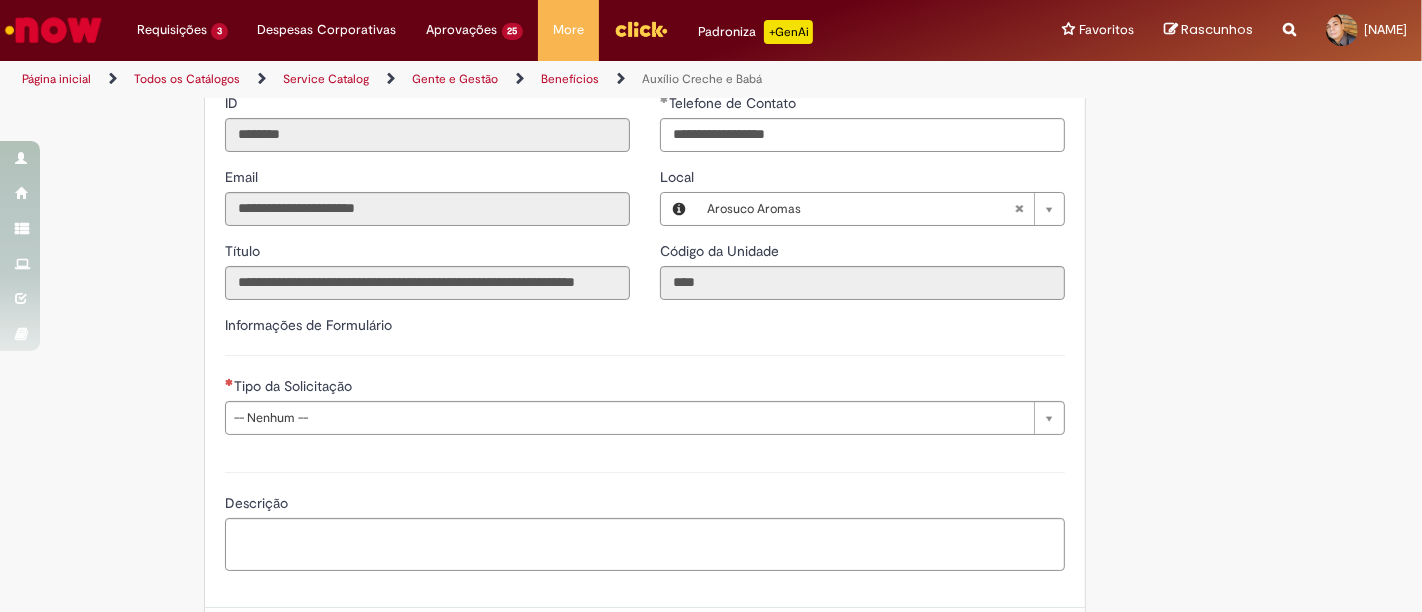 type on "**********" 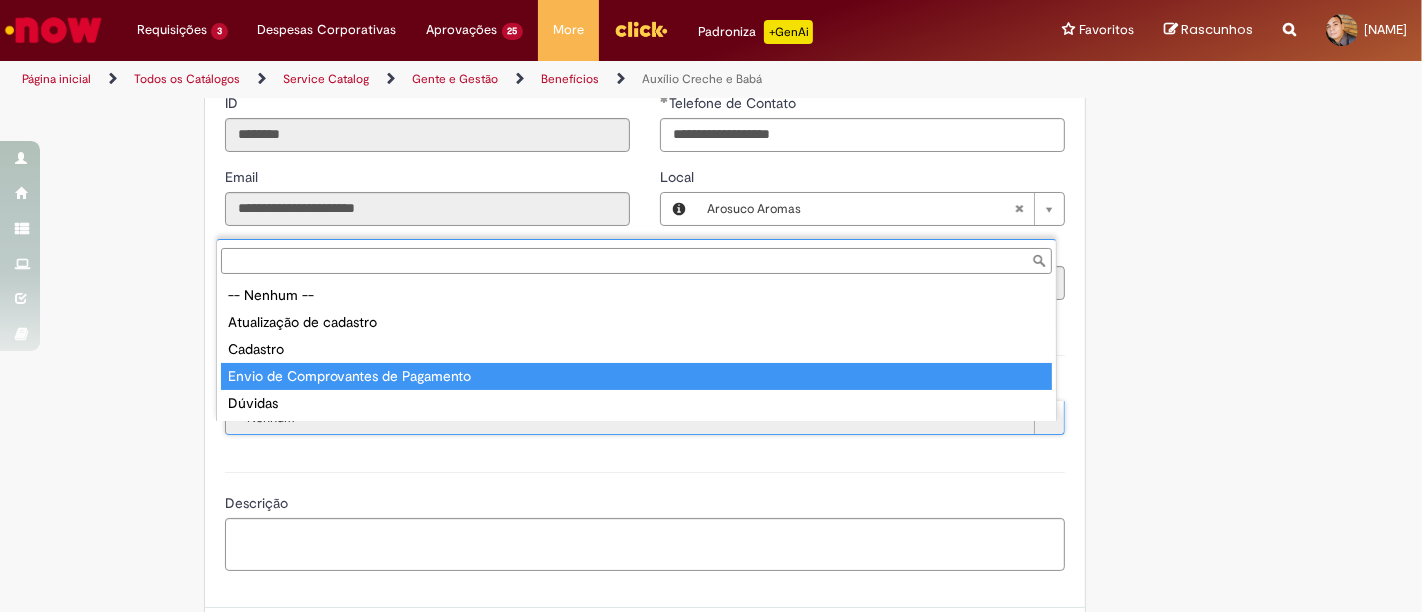 type on "**********" 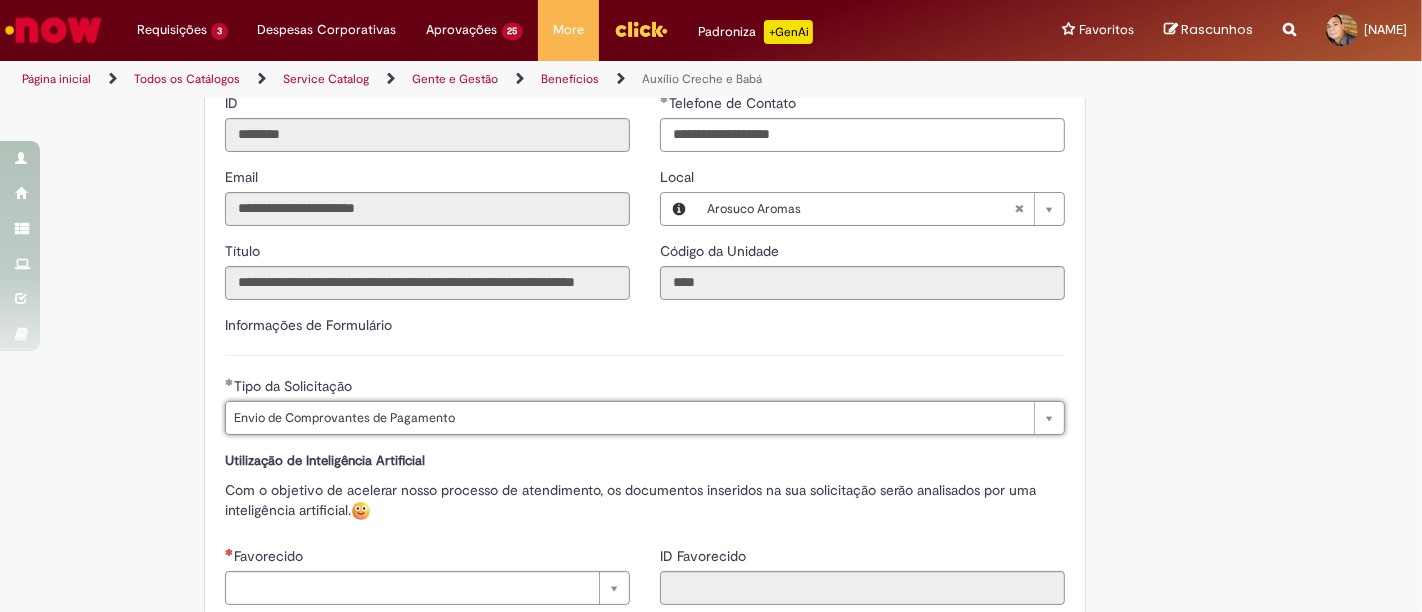 scroll, scrollTop: 900, scrollLeft: 0, axis: vertical 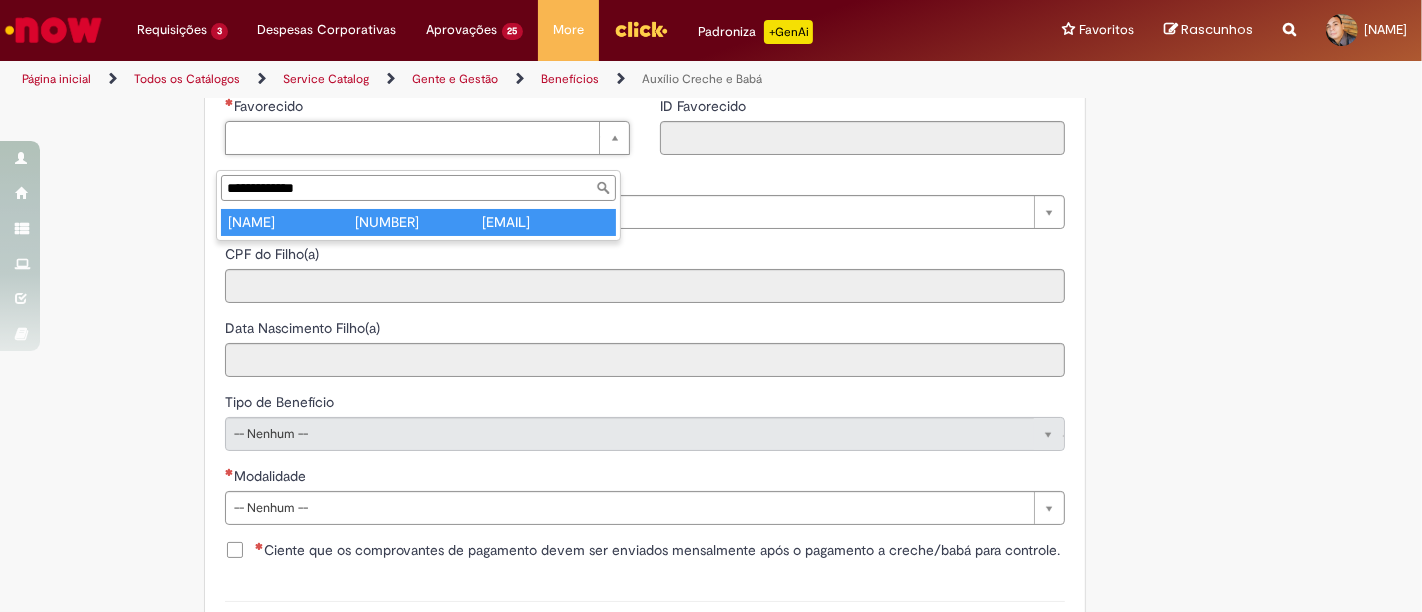 type on "**********" 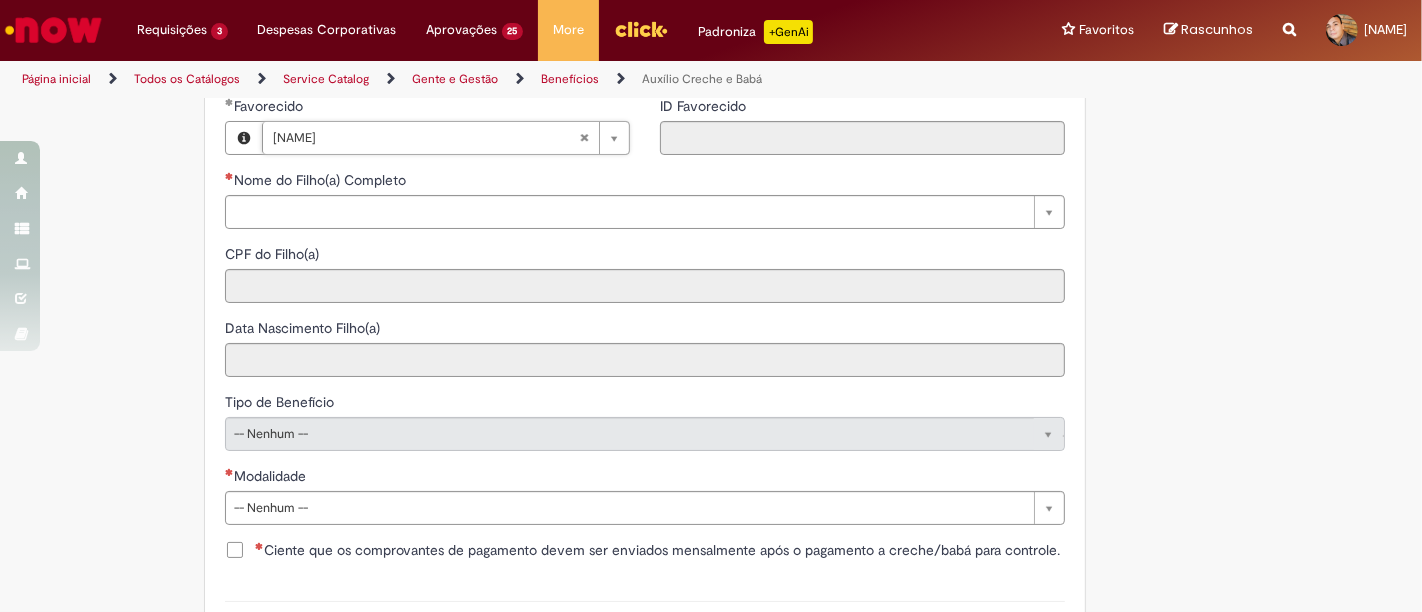 type on "********" 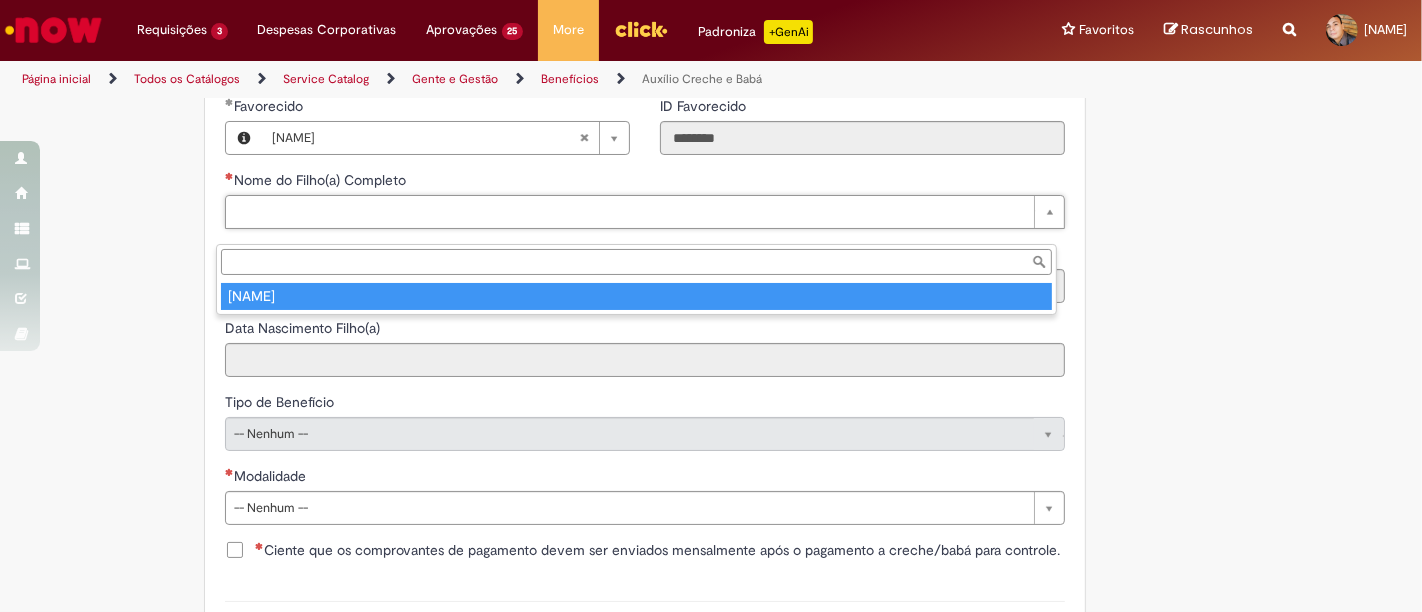 type on "**********" 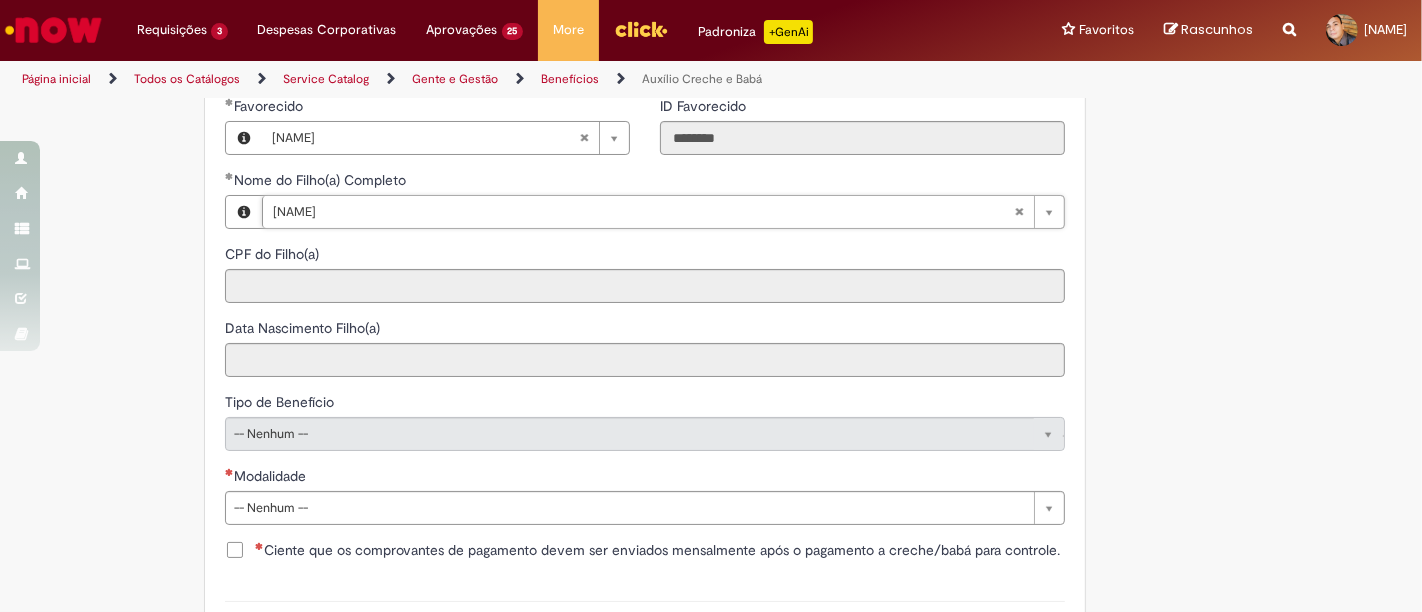 type on "**********" 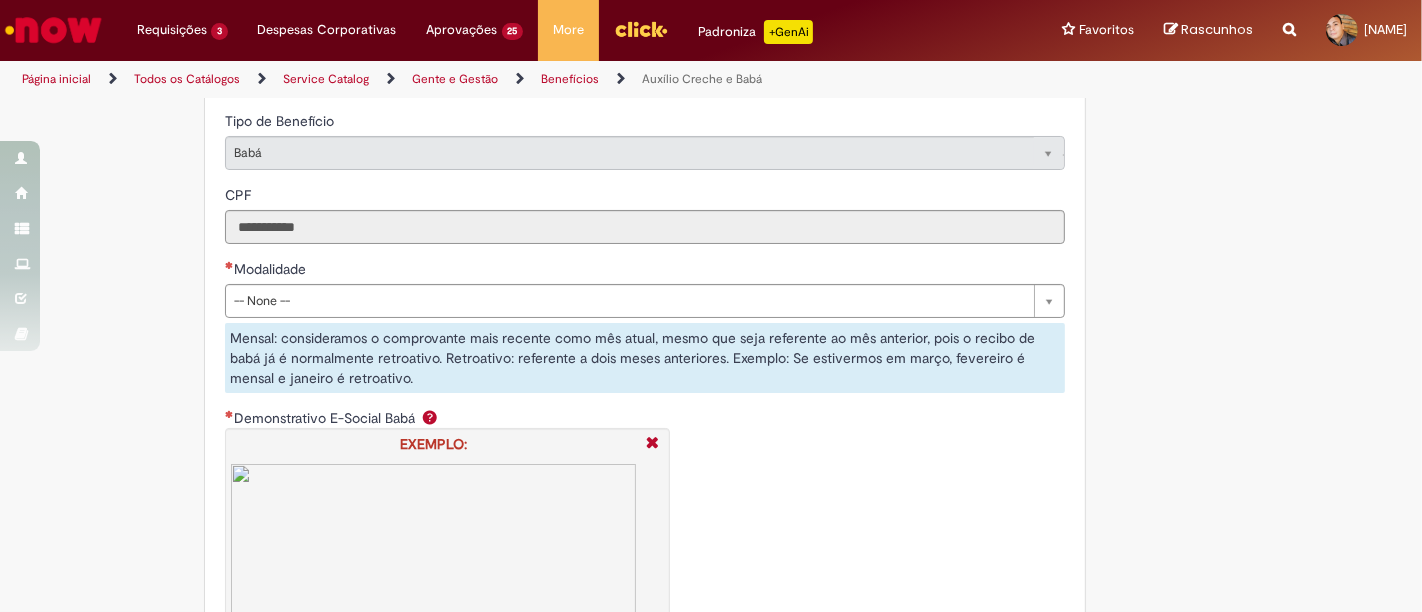 scroll, scrollTop: 1166, scrollLeft: 0, axis: vertical 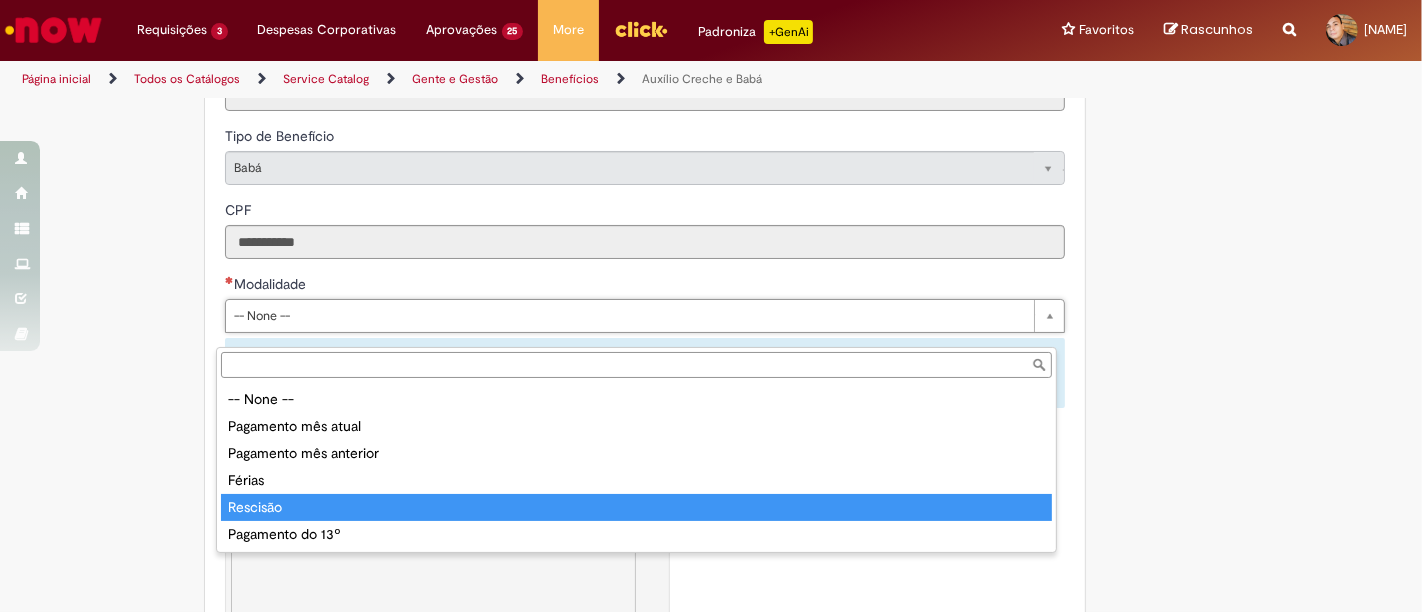 type on "********" 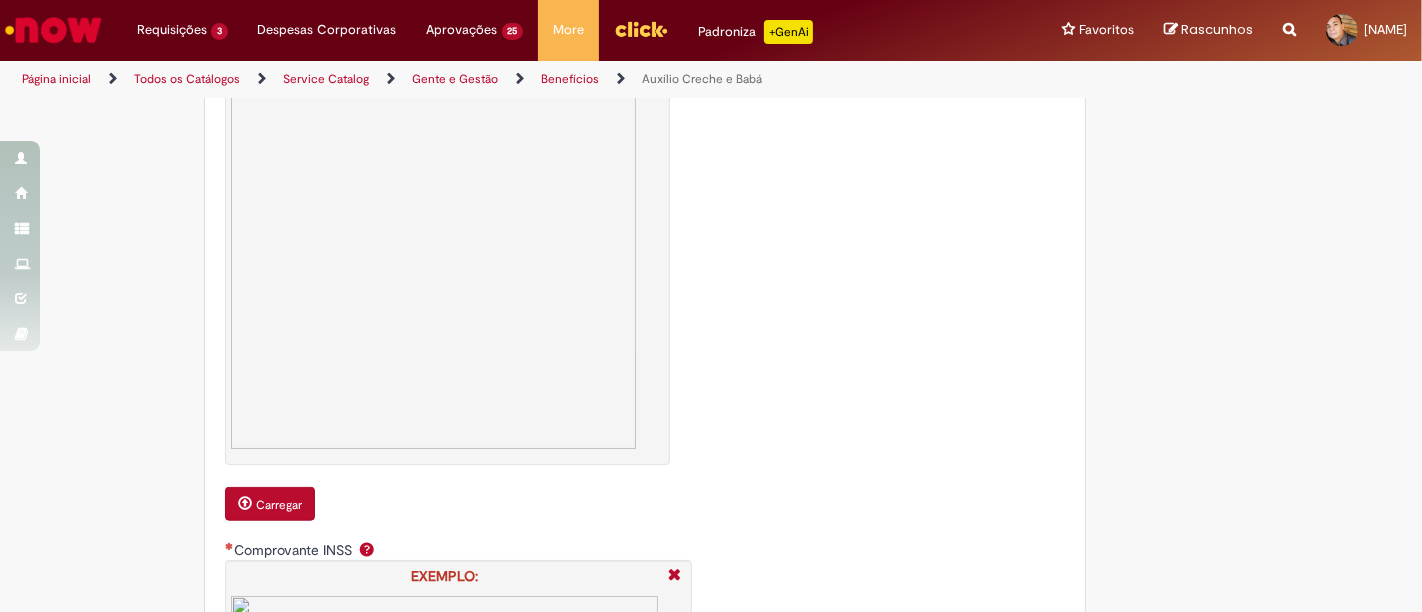 scroll, scrollTop: 1703, scrollLeft: 0, axis: vertical 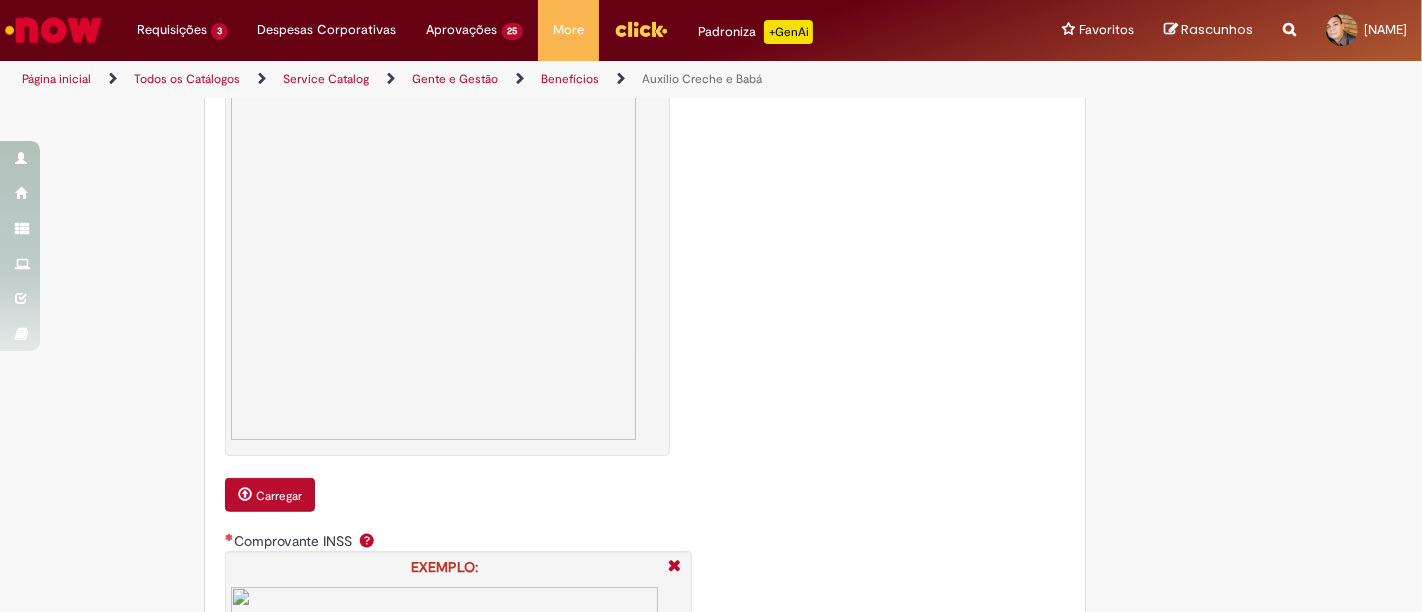 click on "Carregar" at bounding box center (279, 496) 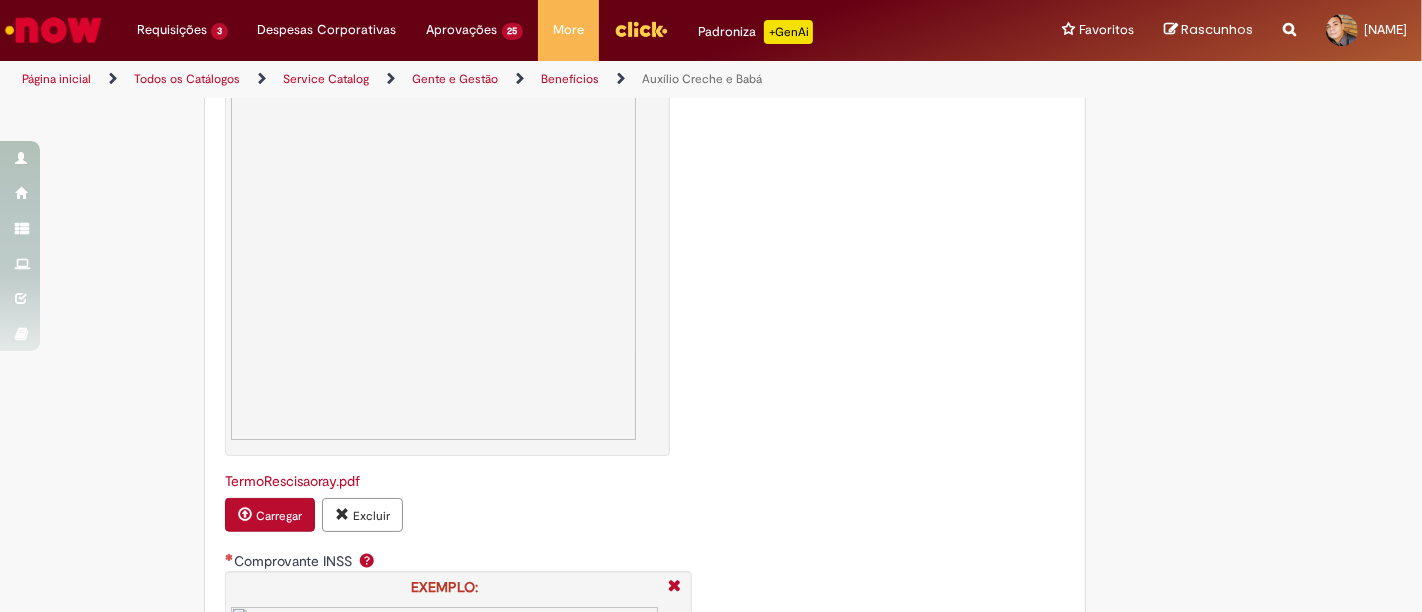drag, startPoint x: 1415, startPoint y: 436, endPoint x: 793, endPoint y: 485, distance: 623.92706 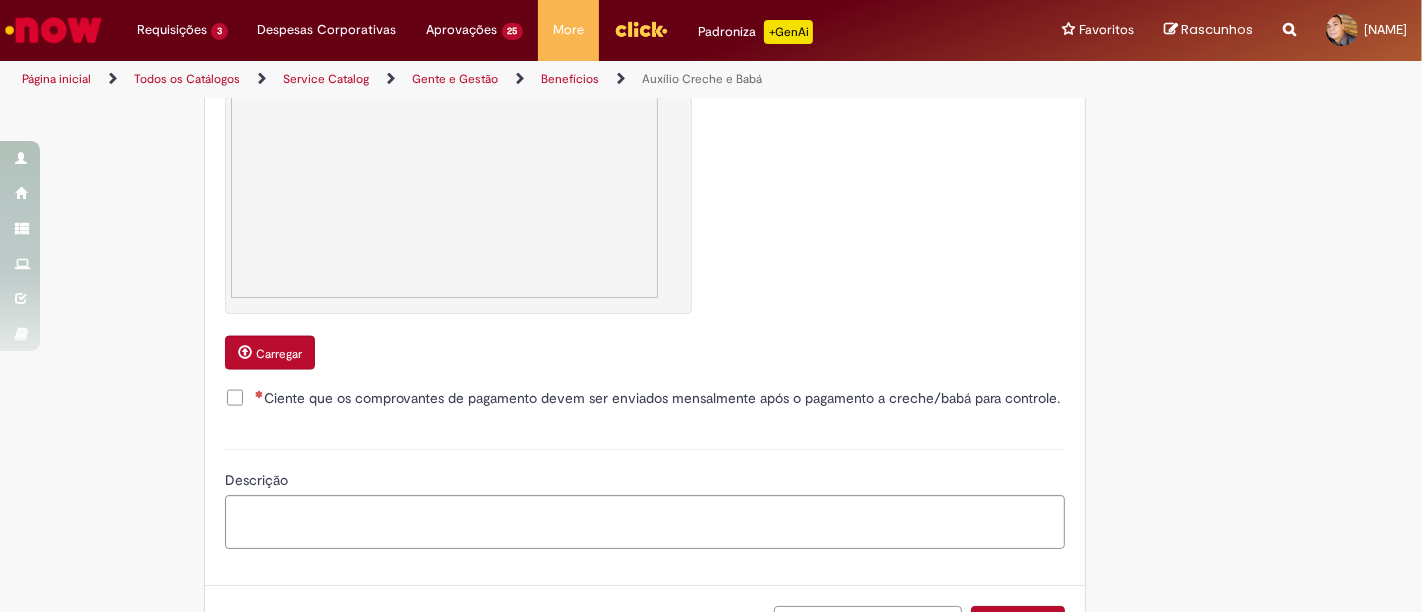 scroll, scrollTop: 2468, scrollLeft: 0, axis: vertical 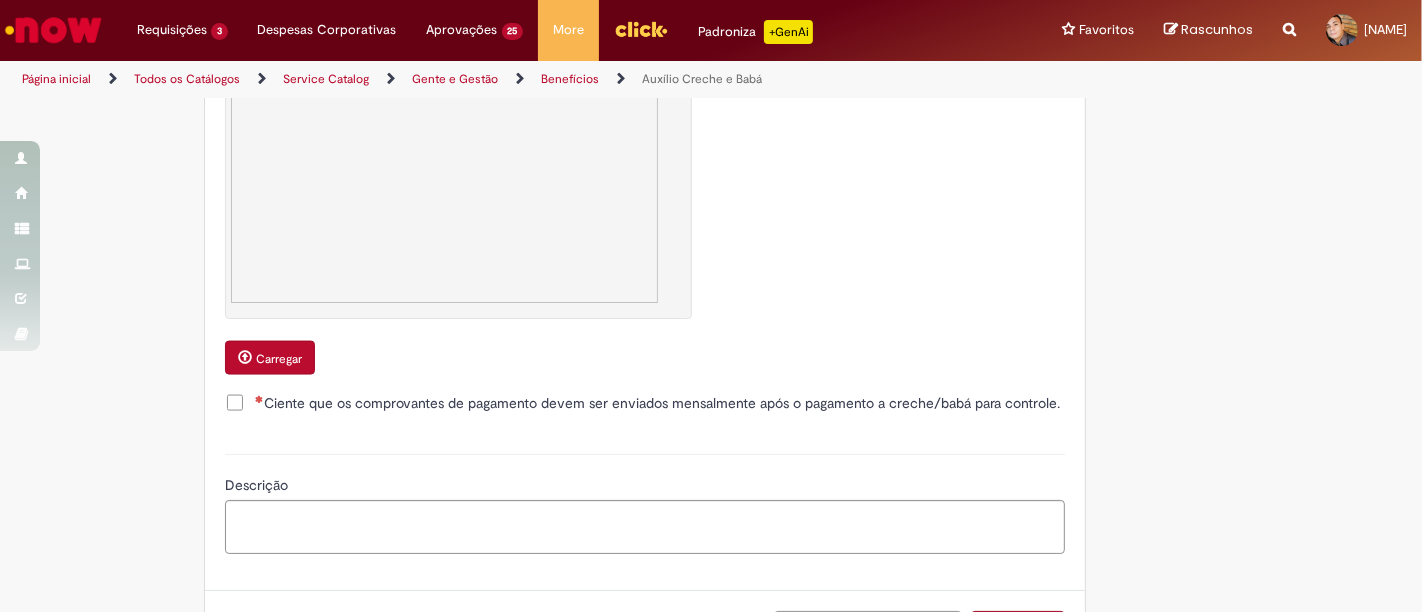 click on "Carregar" at bounding box center (270, 358) 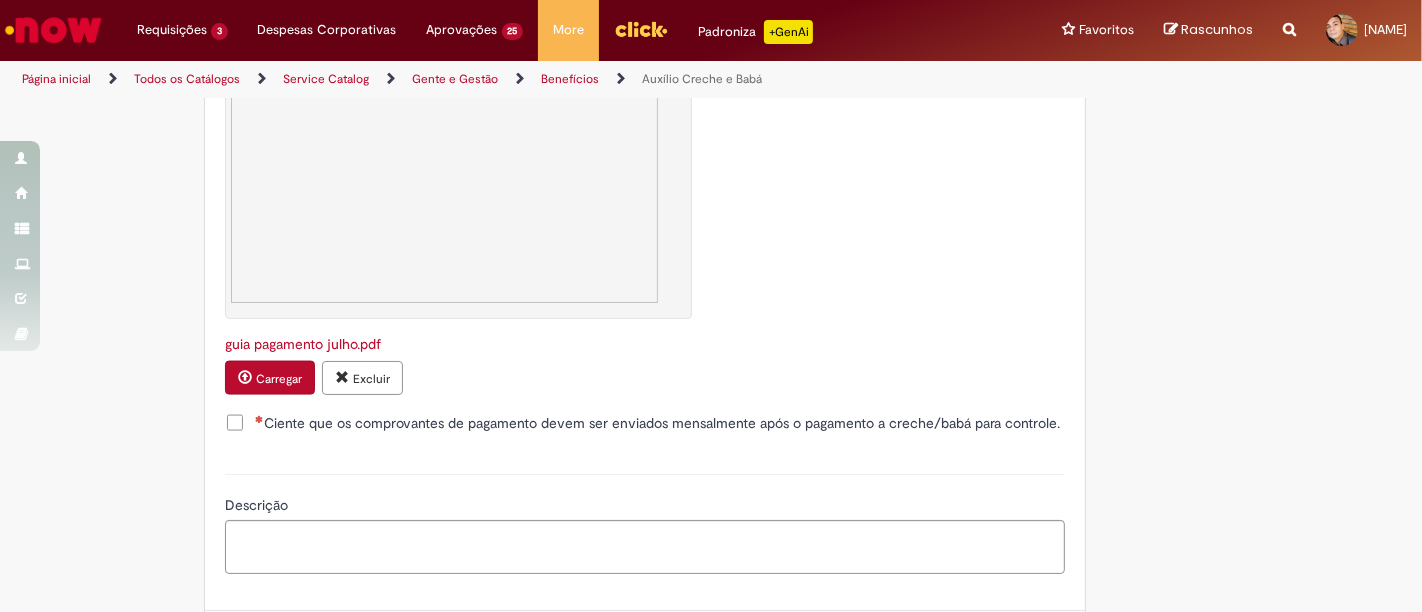 click on "Ciente que os comprovantes de pagamento devem ser enviados mensalmente após o pagamento a creche/babá para controle." at bounding box center (645, 425) 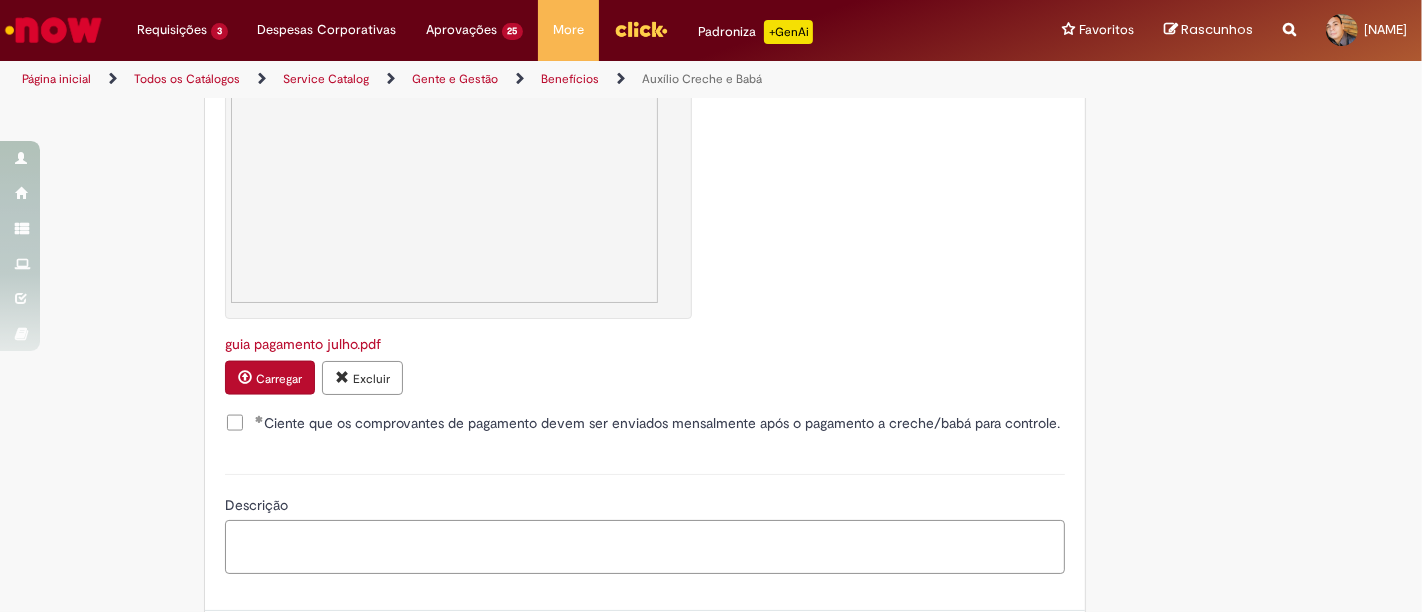 click on "Descrição" at bounding box center [645, 546] 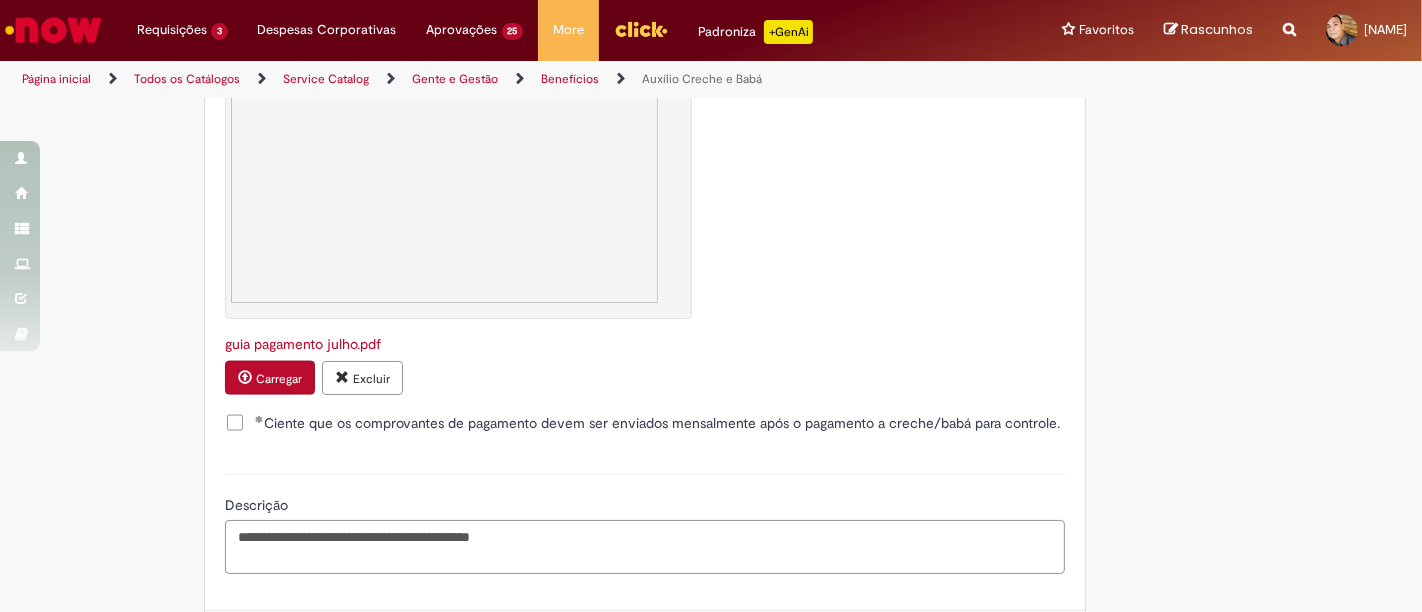 type on "**********" 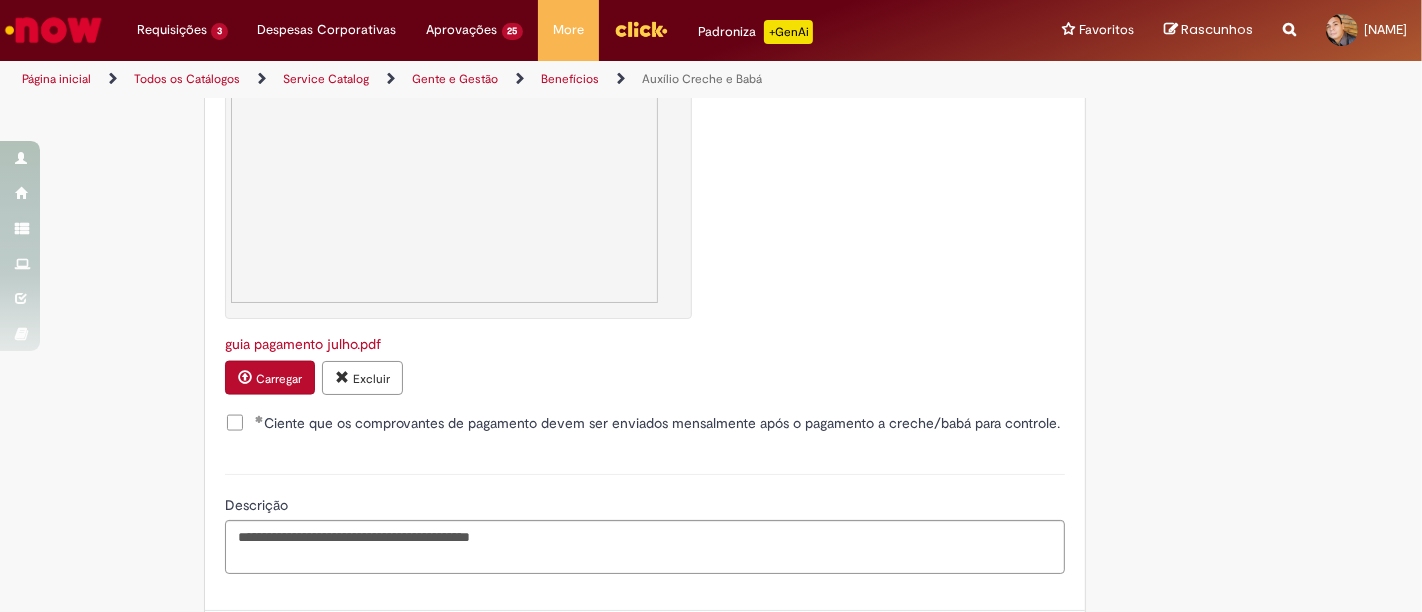 scroll, scrollTop: 2582, scrollLeft: 0, axis: vertical 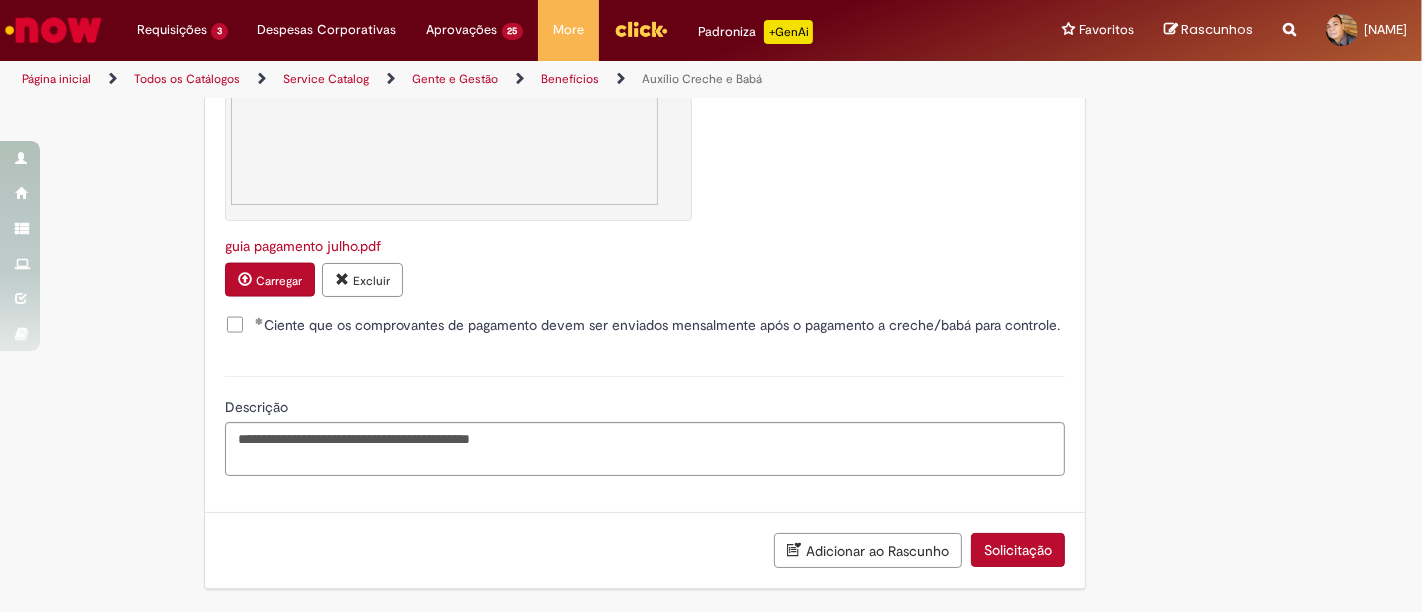 click on "Solicitação" at bounding box center [1018, 550] 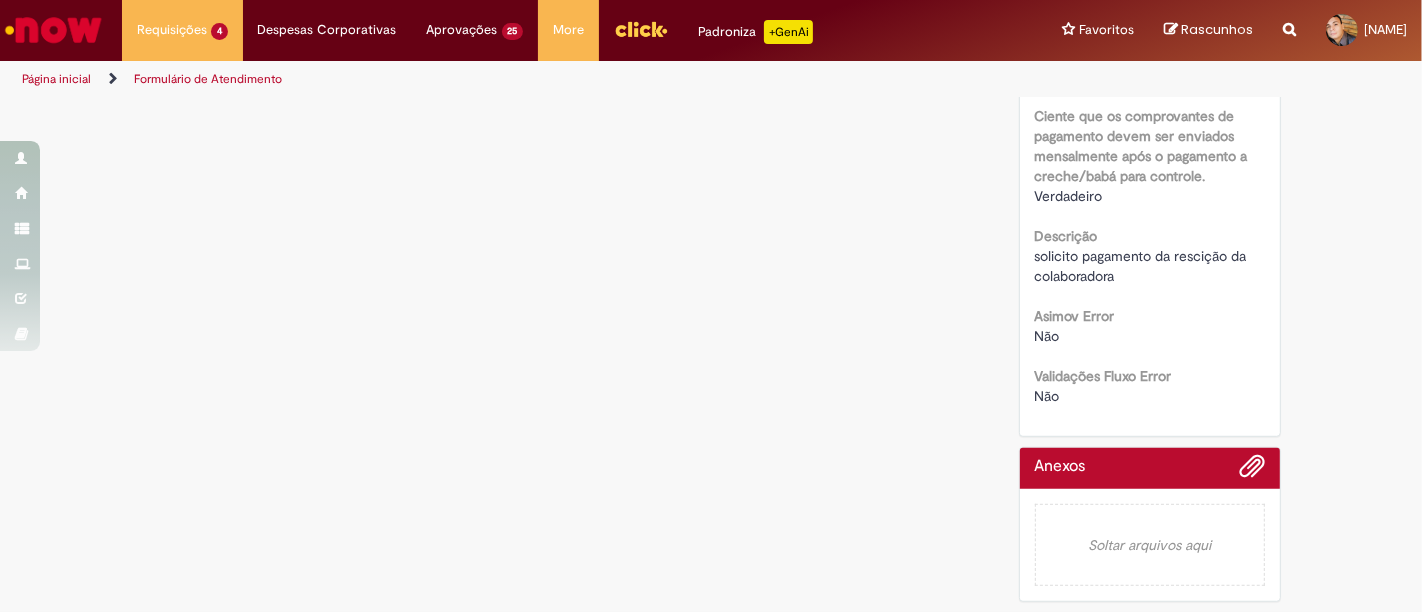 scroll, scrollTop: 0, scrollLeft: 0, axis: both 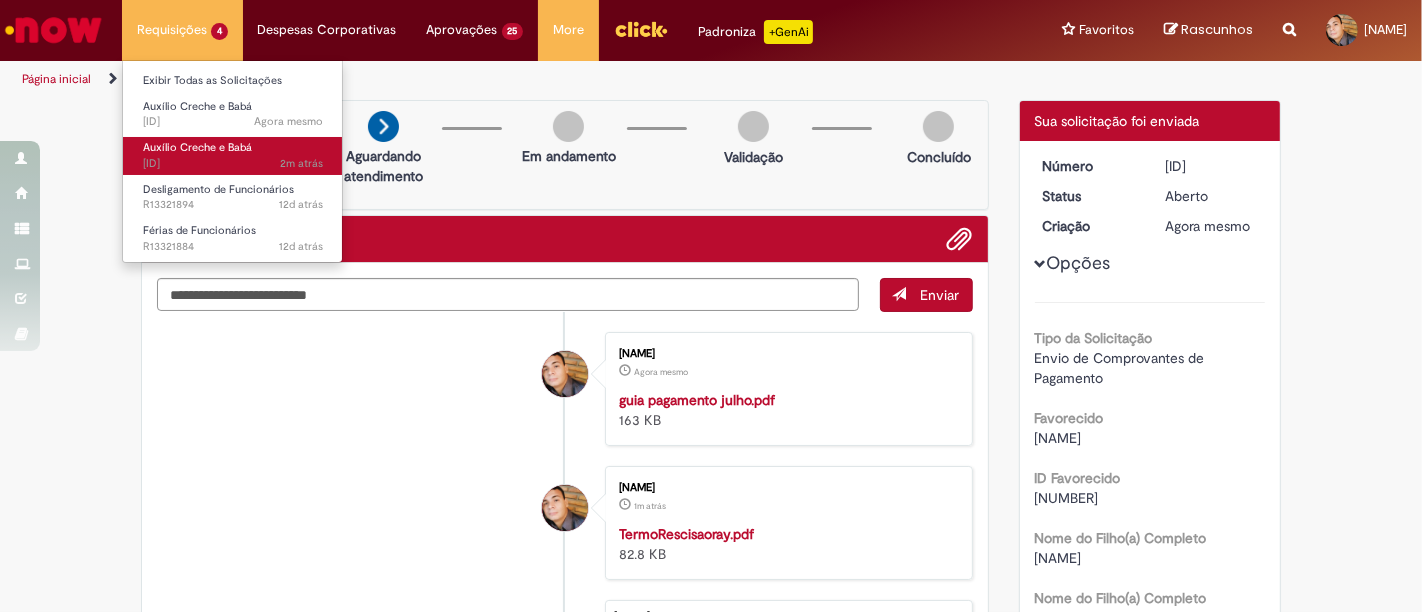 click on "[TIME] atrás [TIME] atrás [ID]" at bounding box center (233, 164) 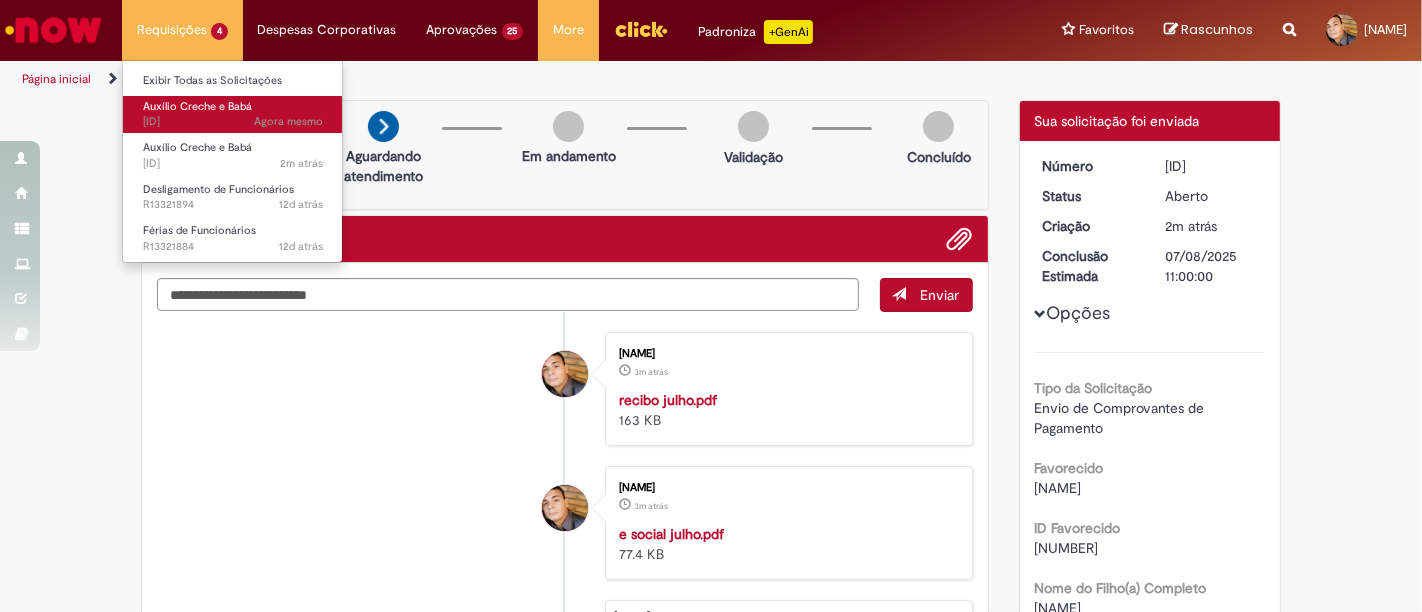 click on "Auxílio Creche e Babá
Agora mesmo Agora mesmo  [ID]" at bounding box center [233, 114] 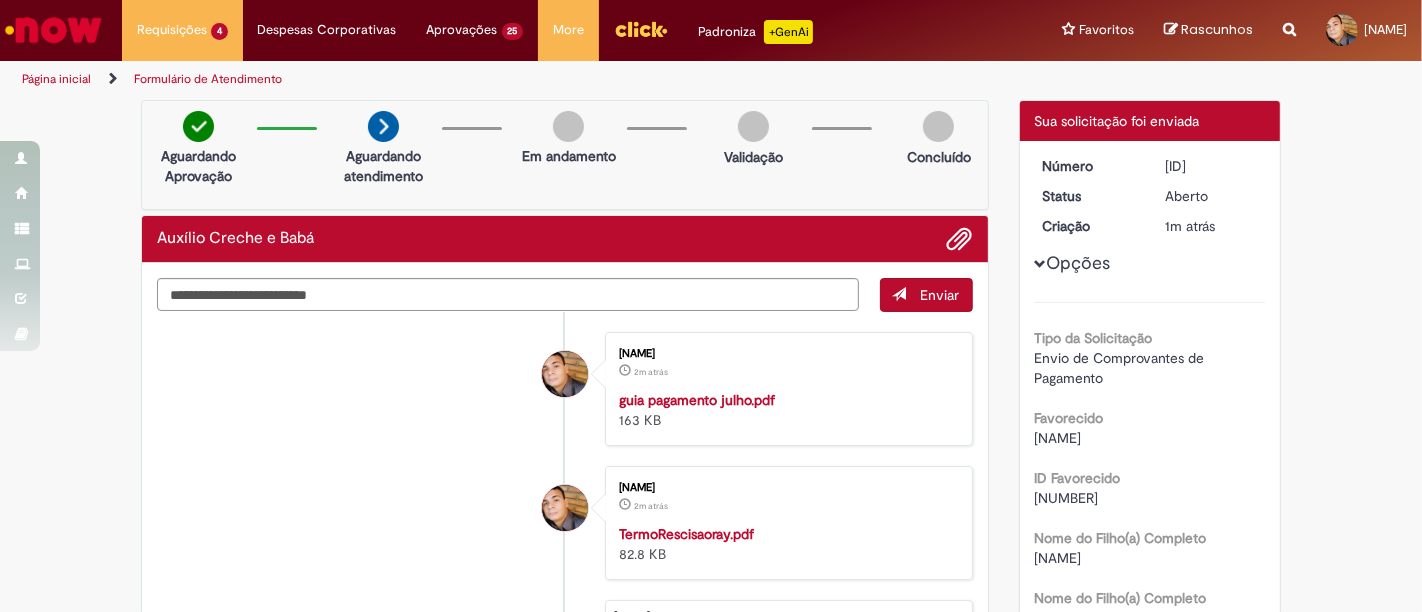 click on "Verificar Código de Barras
Aguardando Aprovação
Aguardando atendimento
Em andamento
Validação
Concluído
Auxílio Creche e Babá
Enviar
[NAME]
[TIME] atrás [TIME] atrás
guia pagamento julho.pdf  163 KB" at bounding box center [711, 837] 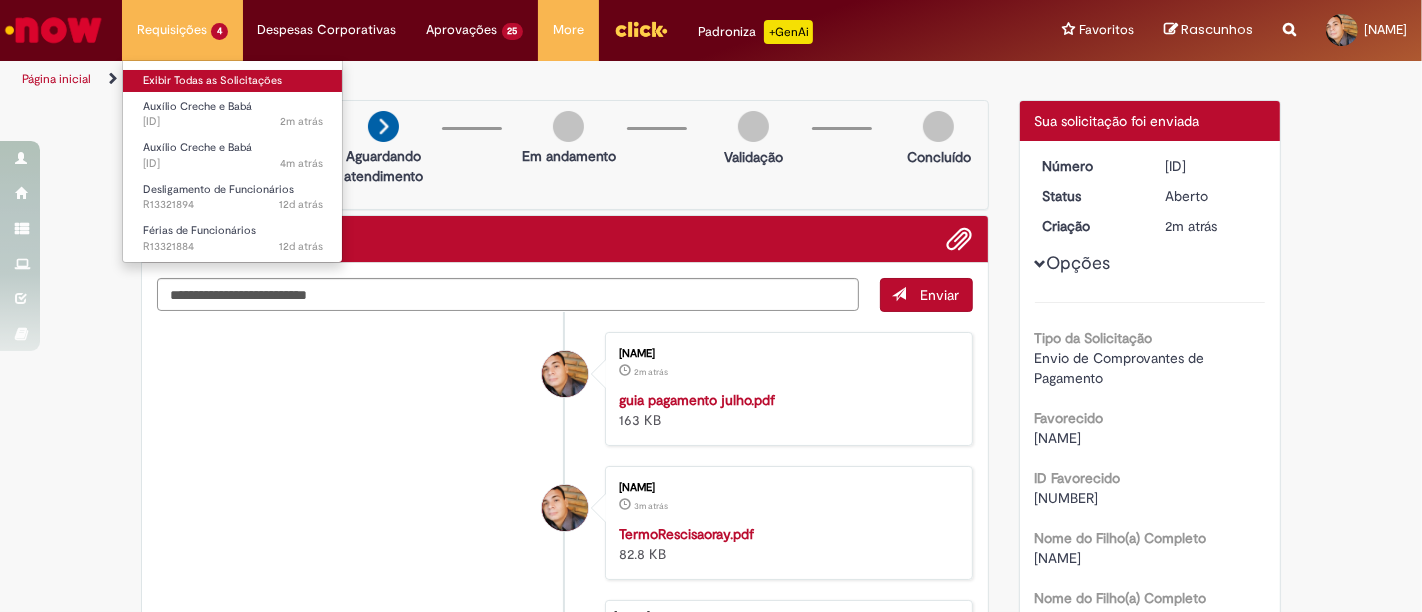 click on "Exibir Todas as Solicitações" at bounding box center (233, 81) 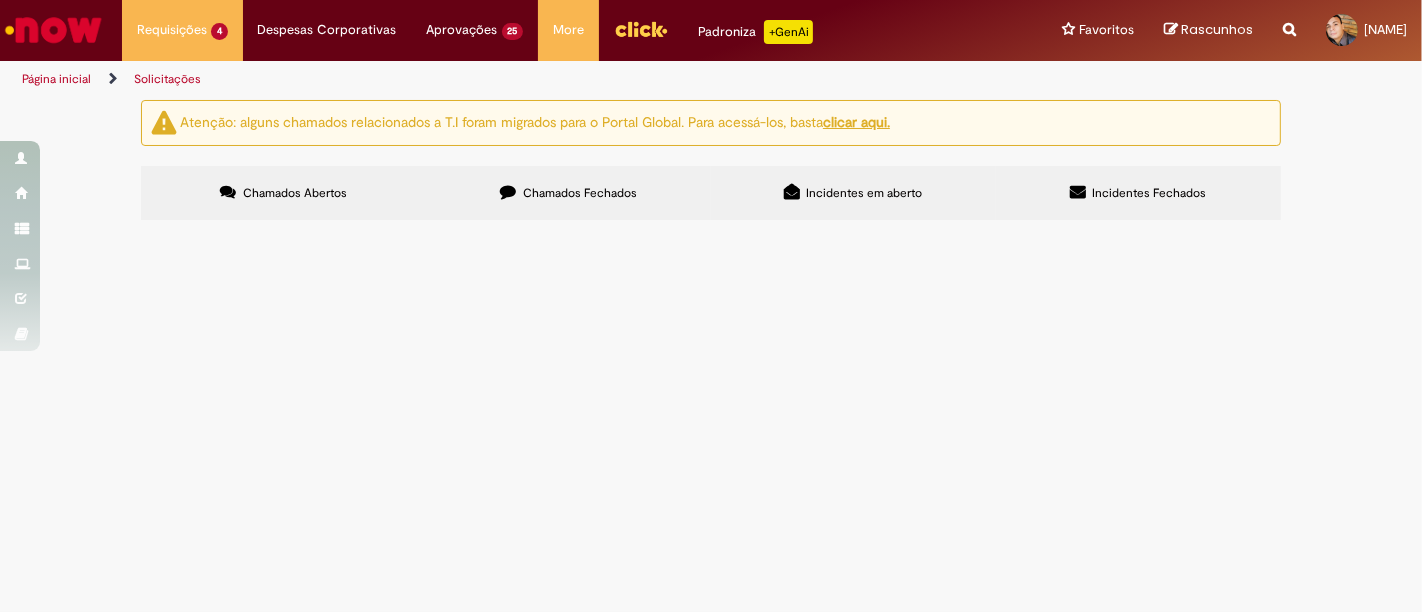 click at bounding box center (53, 30) 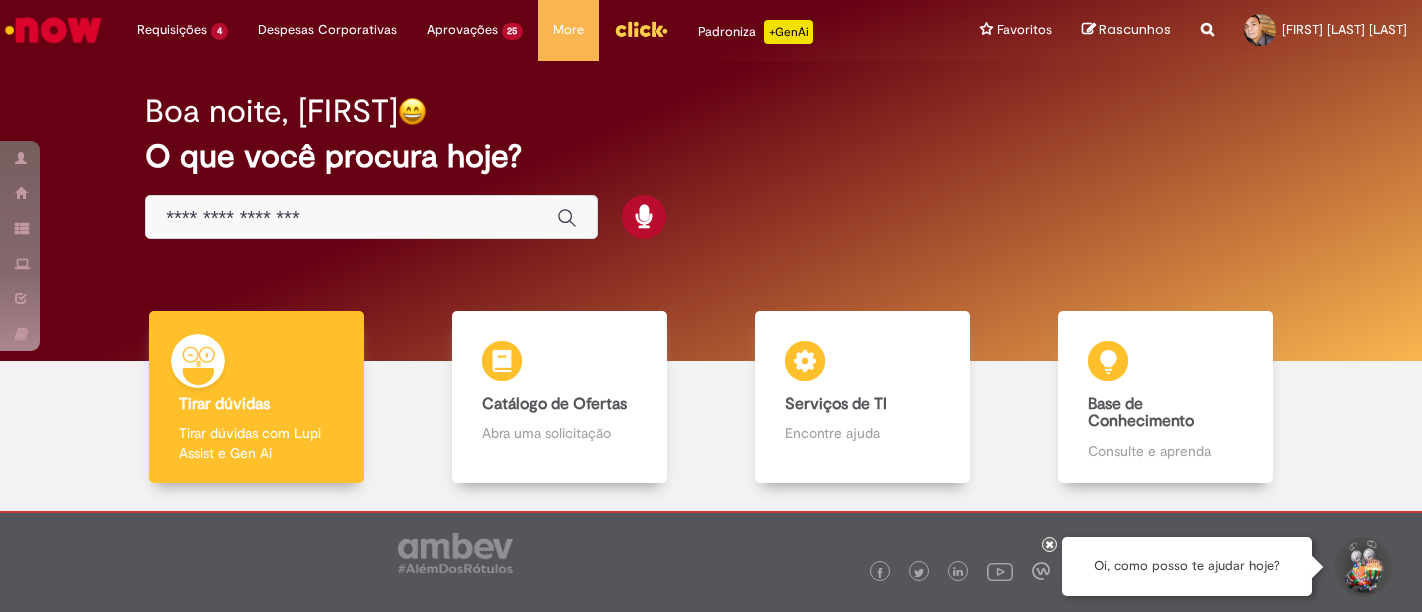 scroll, scrollTop: 0, scrollLeft: 0, axis: both 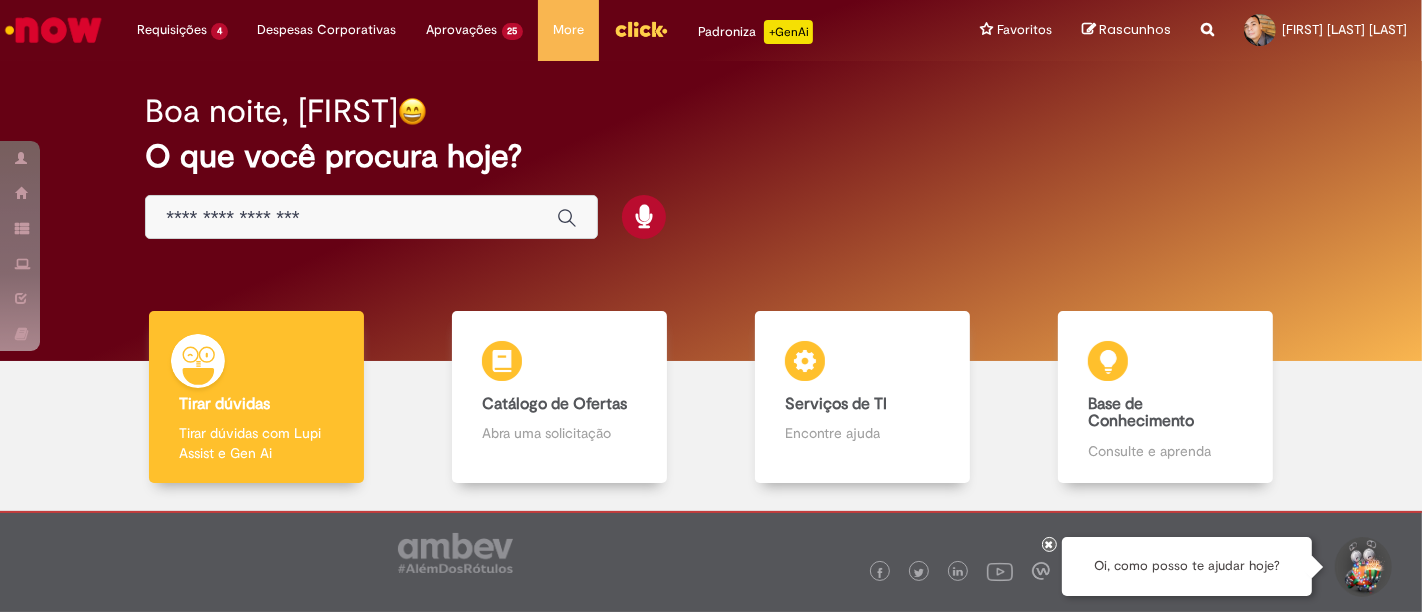 click at bounding box center [351, 218] 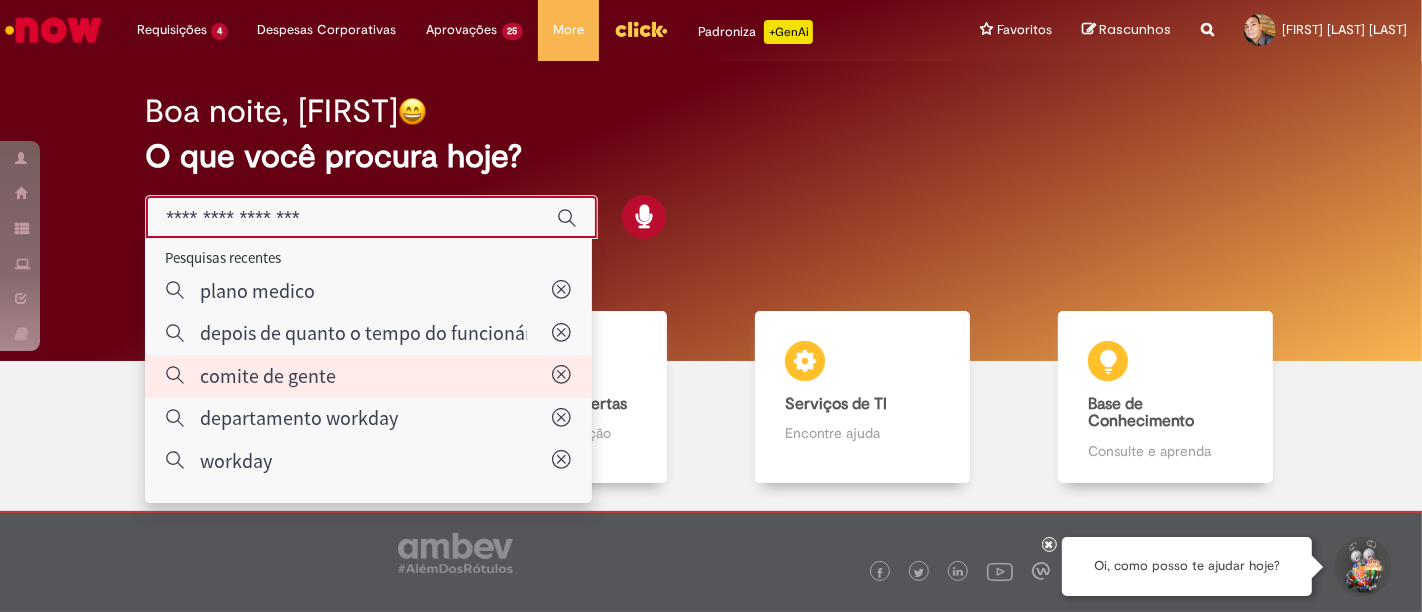 type on "**********" 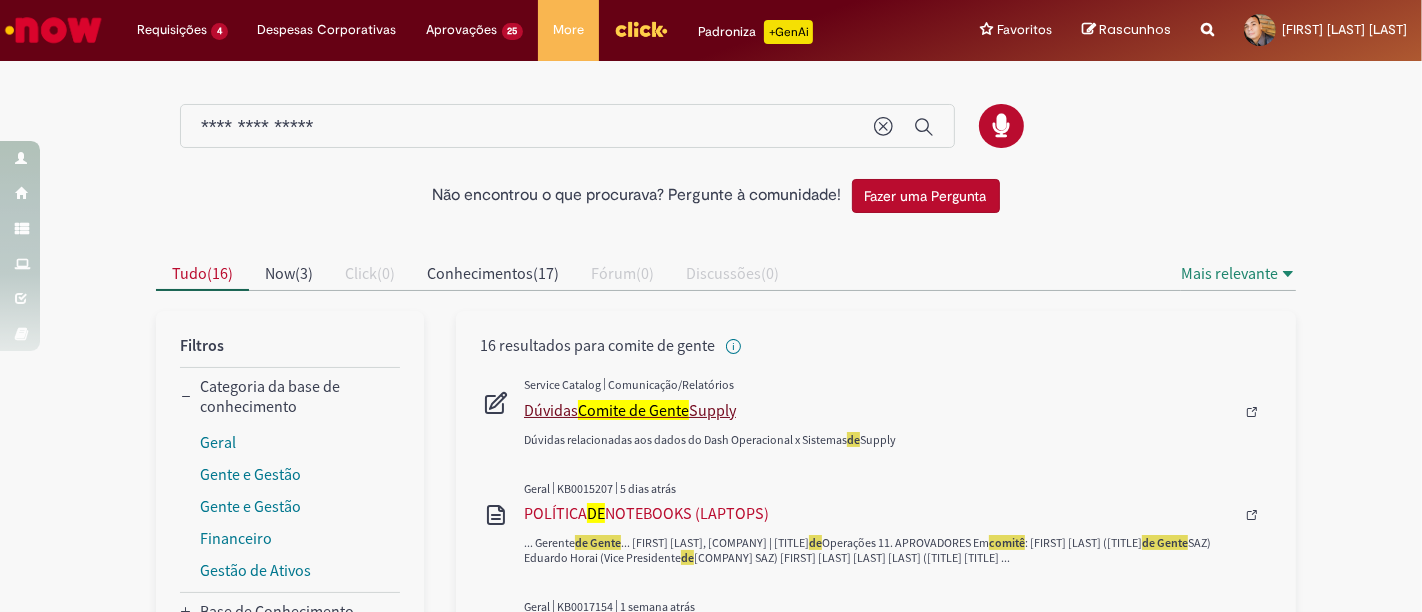 click on "Comite de Gente" at bounding box center [633, 410] 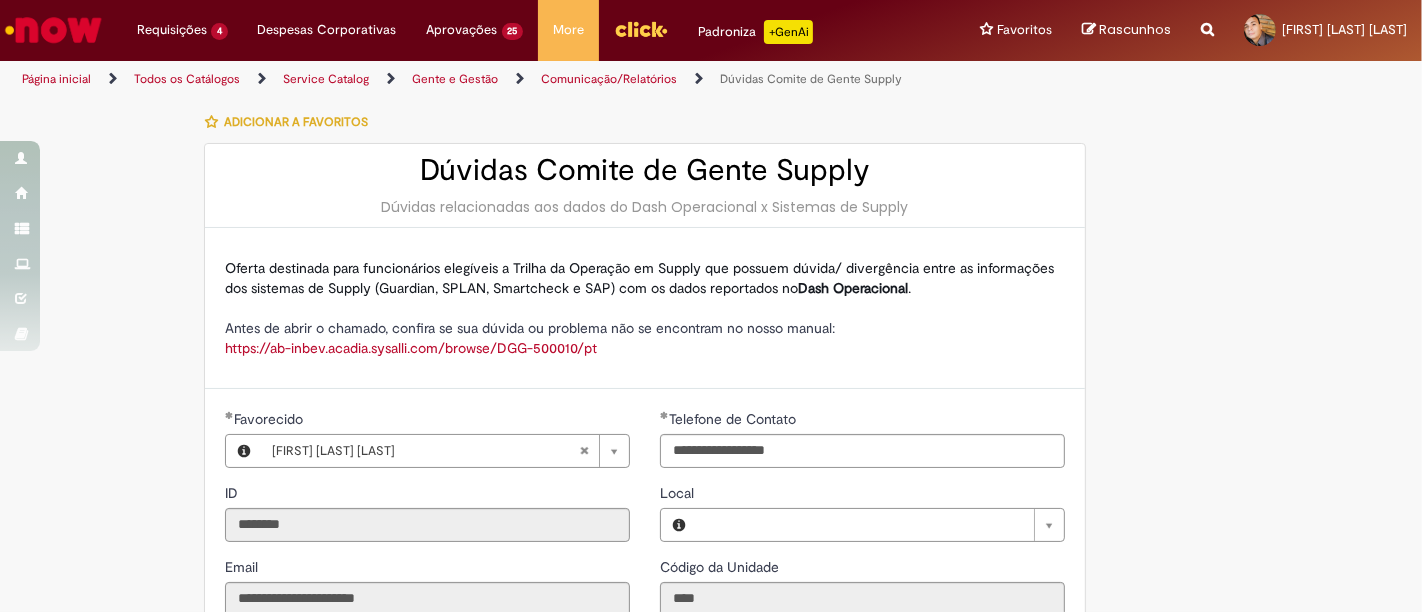 type on "**********" 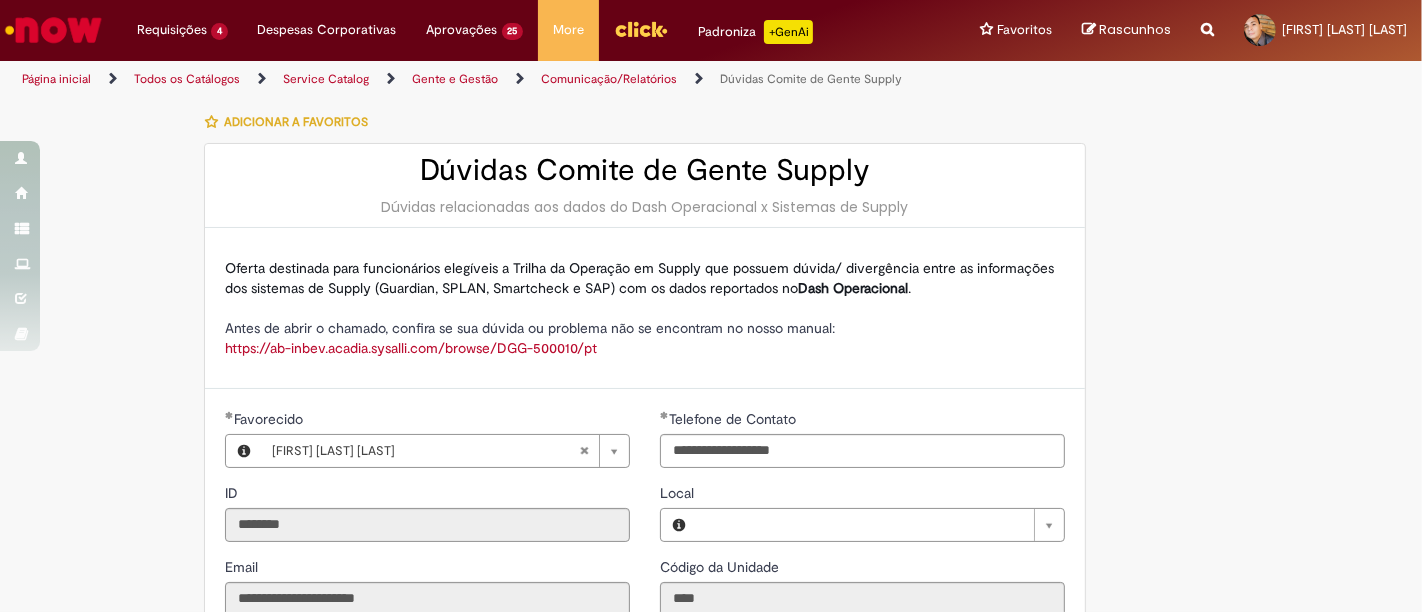 type on "**********" 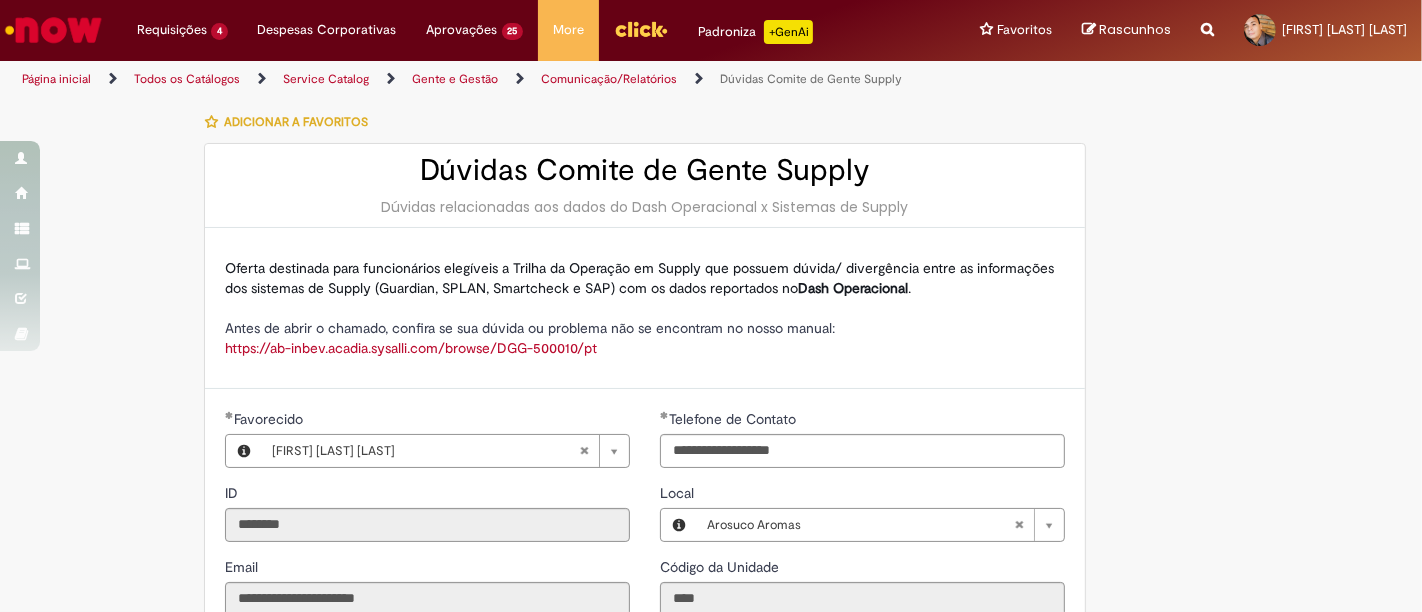 scroll, scrollTop: 450, scrollLeft: 0, axis: vertical 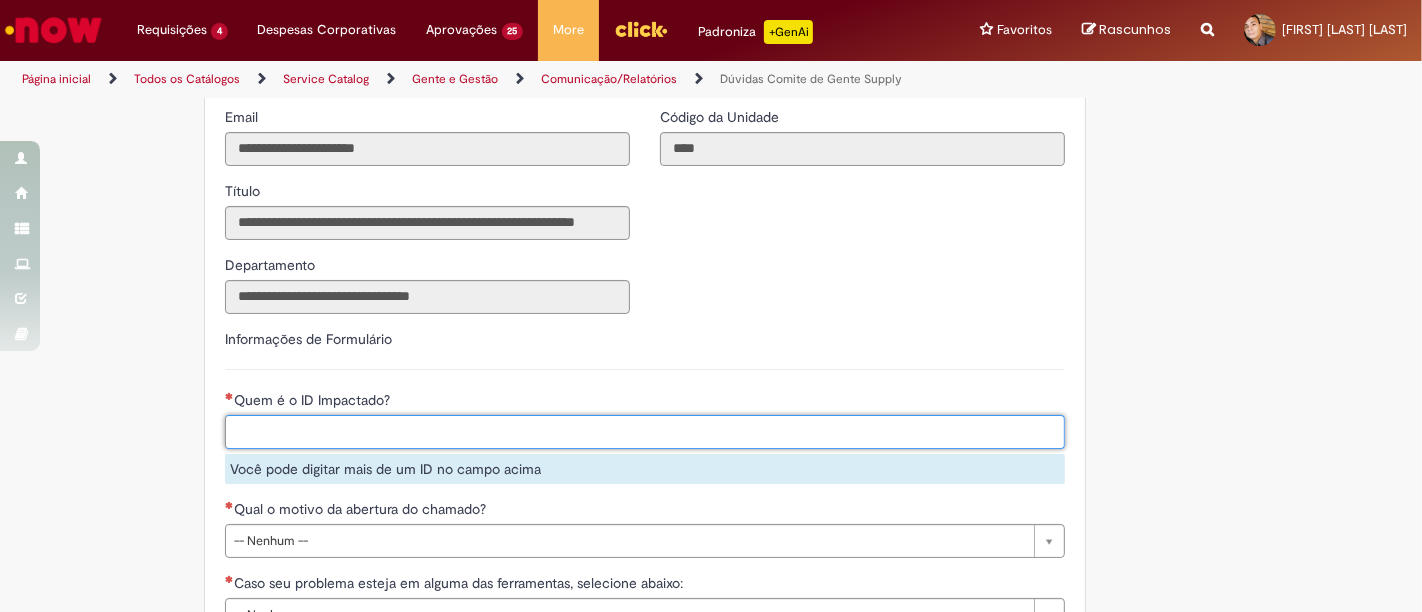 click on "Quem é o ID Impactado?" at bounding box center [687, 432] 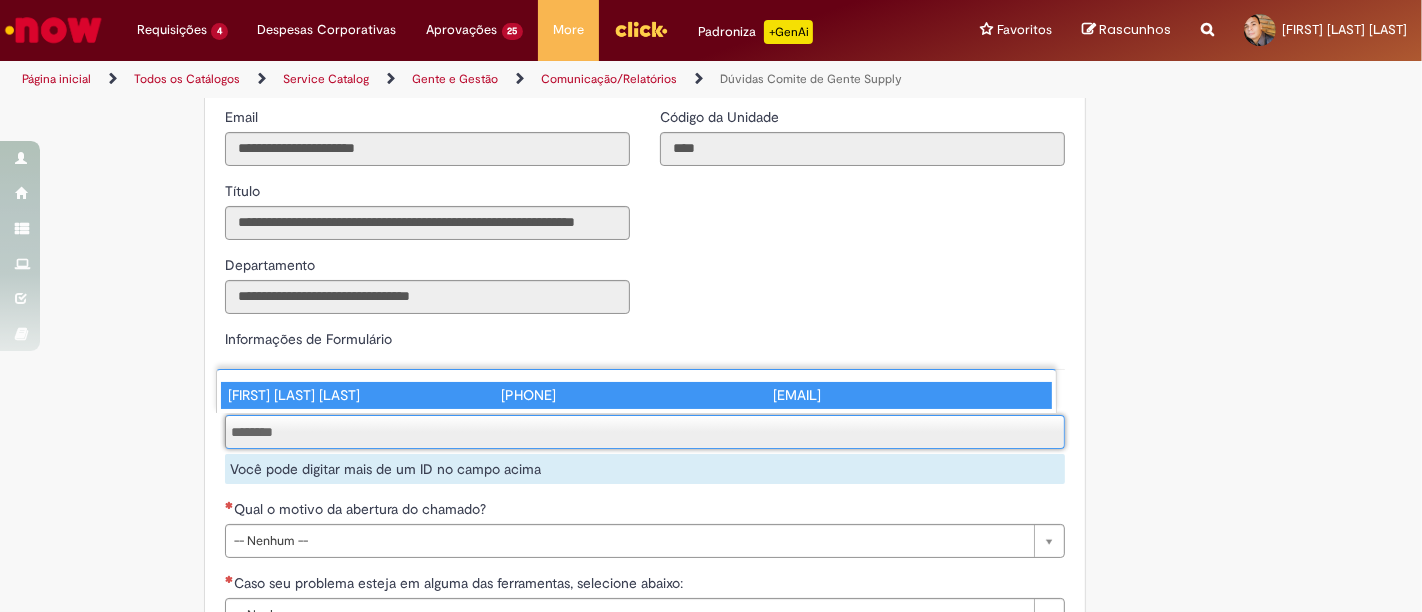 type on "********" 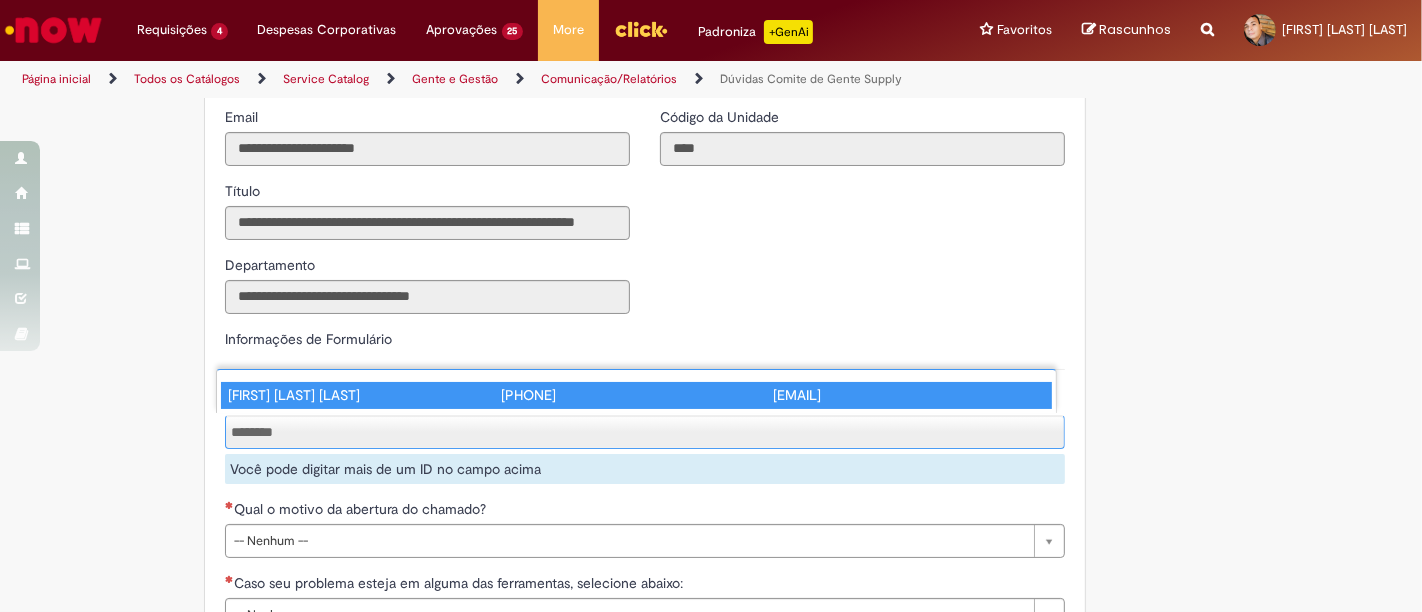 type 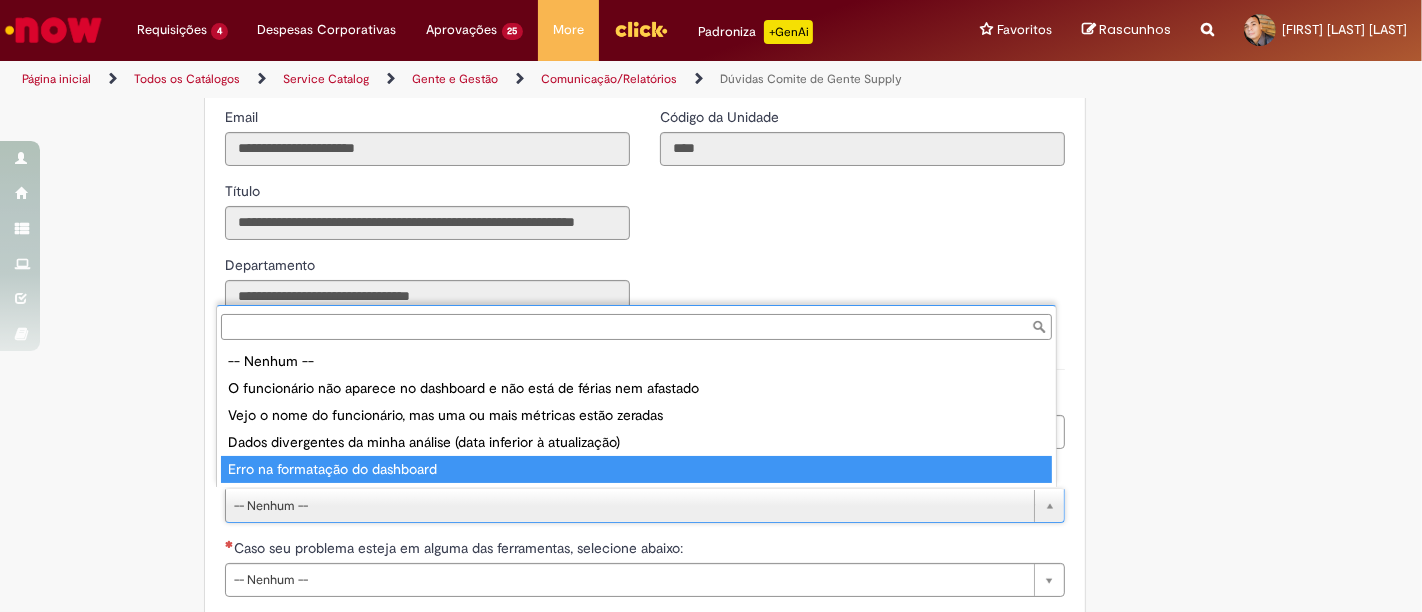 type on "**********" 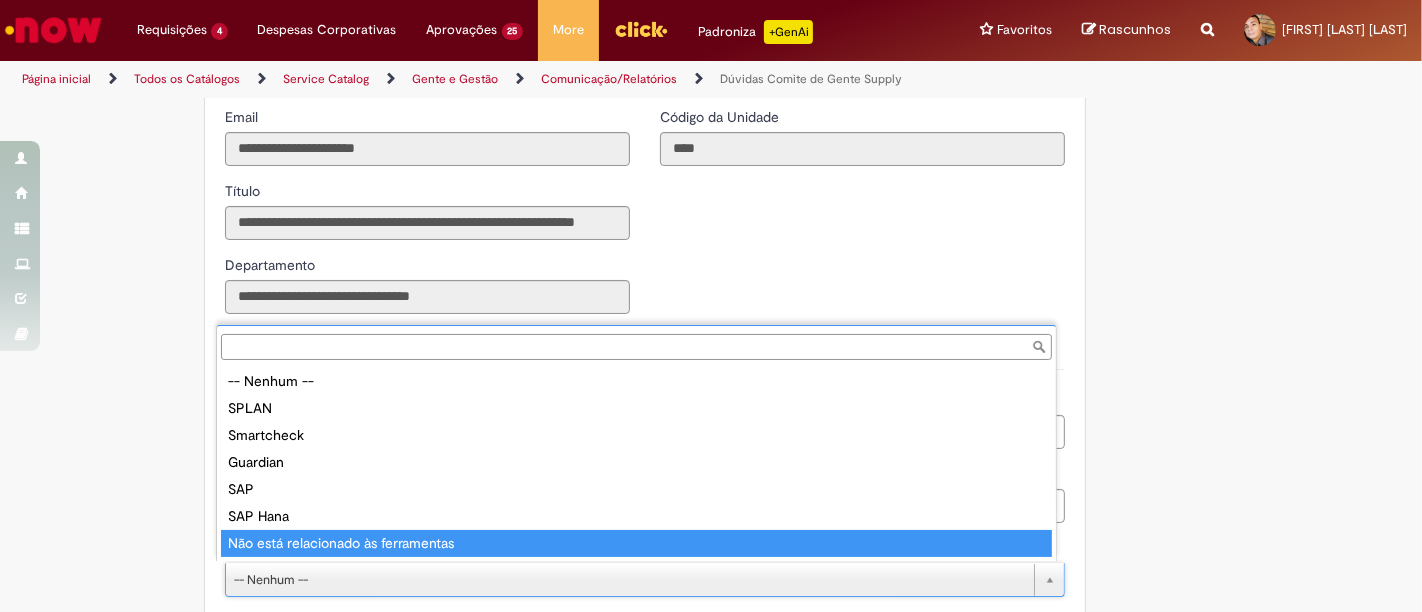 type on "**********" 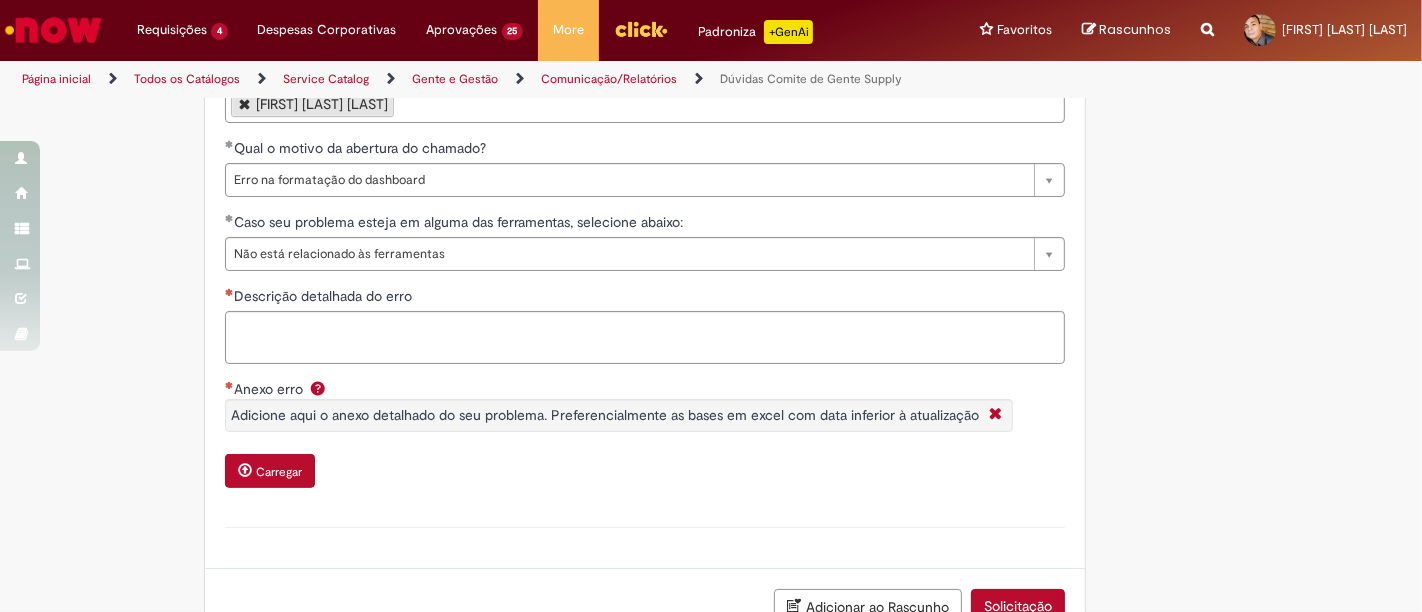 scroll, scrollTop: 754, scrollLeft: 0, axis: vertical 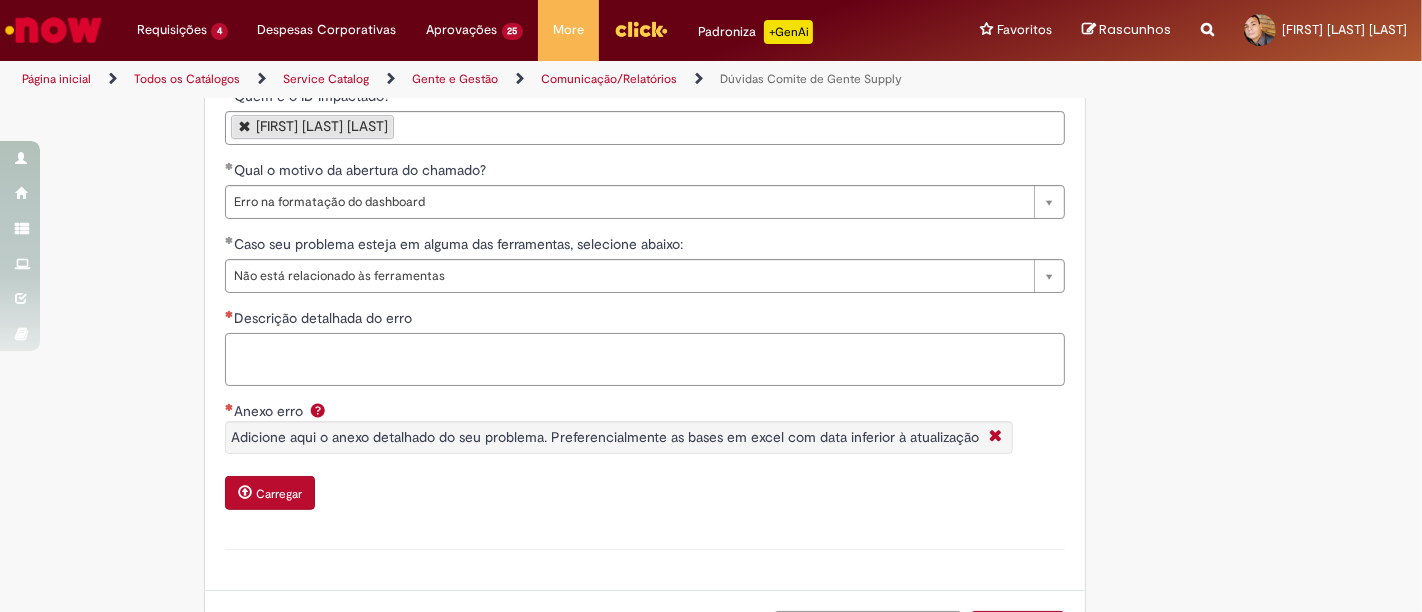 click on "Descrição detalhada do erro" at bounding box center (645, 359) 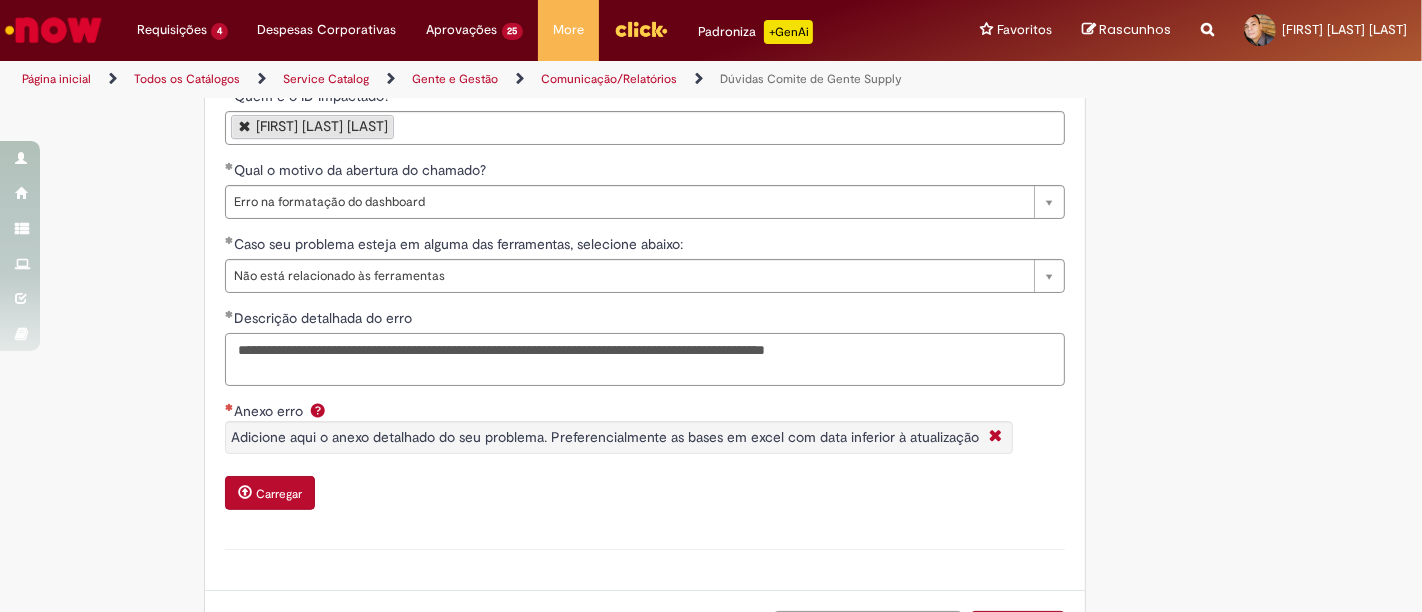type on "**********" 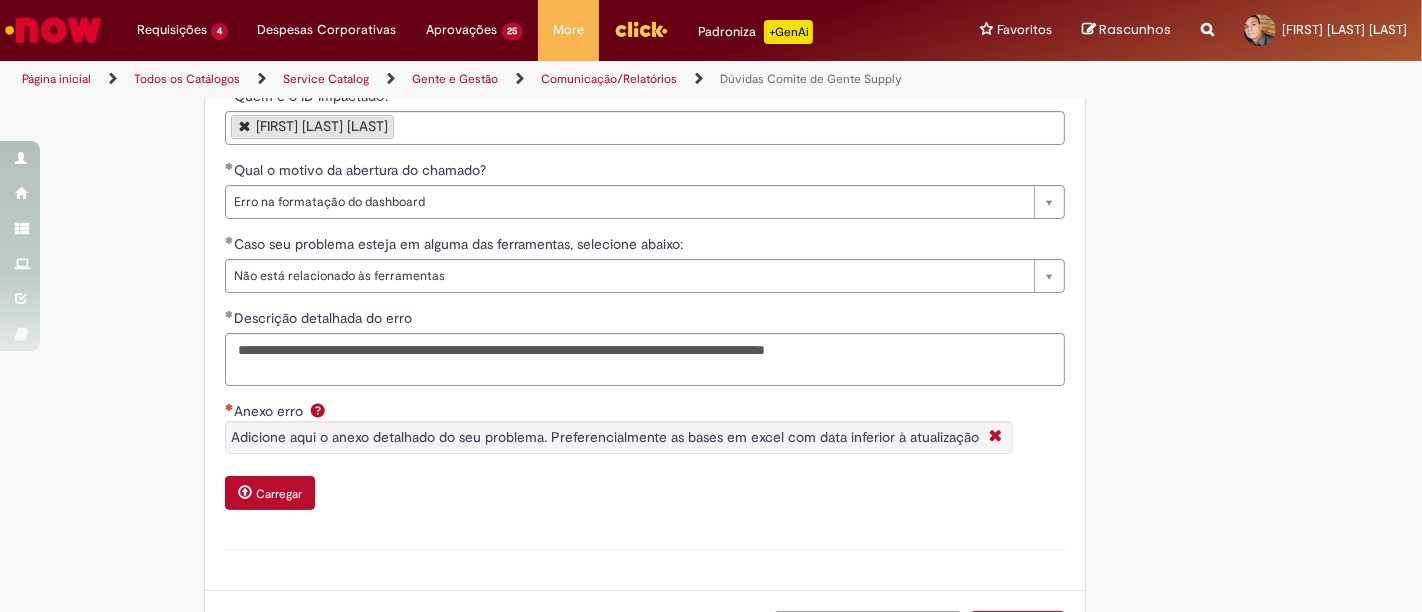 click on "Carregar" at bounding box center [279, 494] 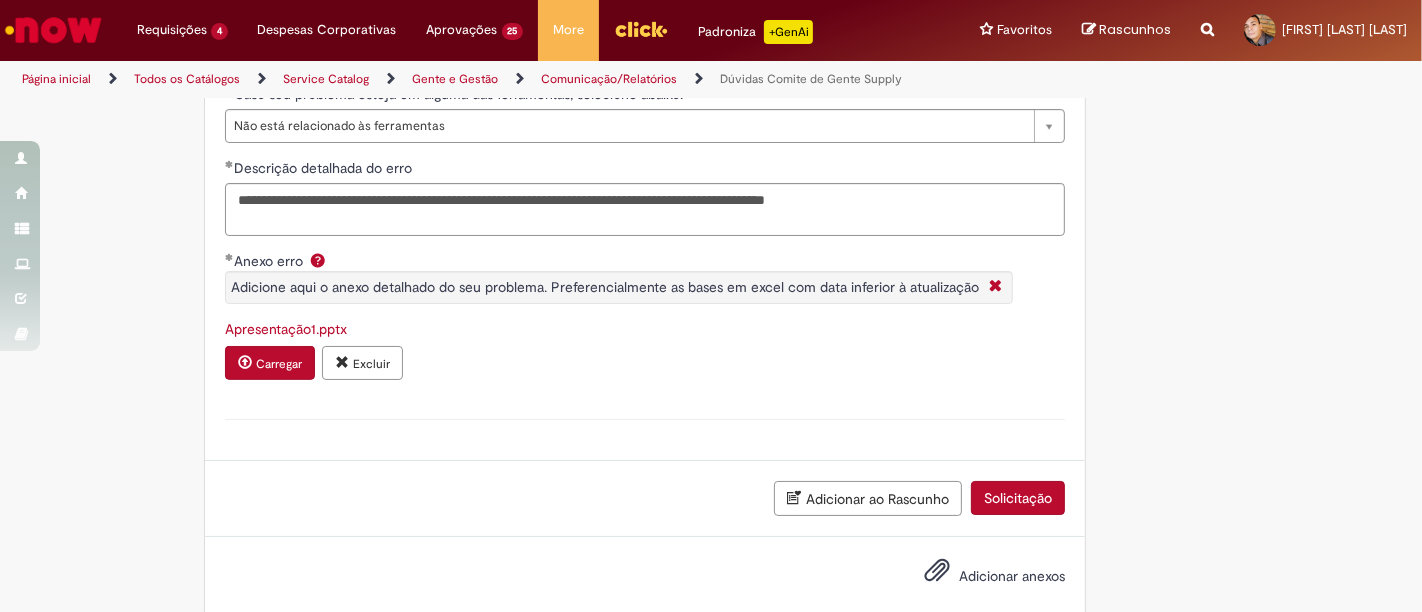 scroll, scrollTop: 932, scrollLeft: 0, axis: vertical 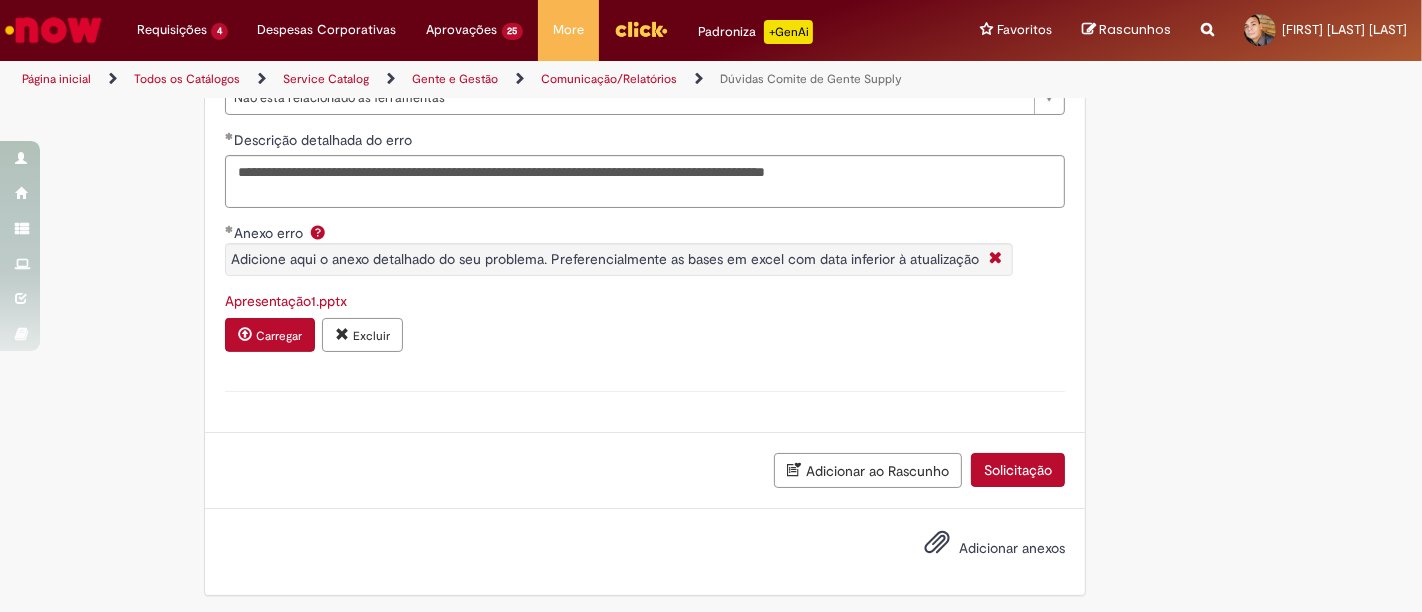 click on "Solicitação" at bounding box center (1018, 470) 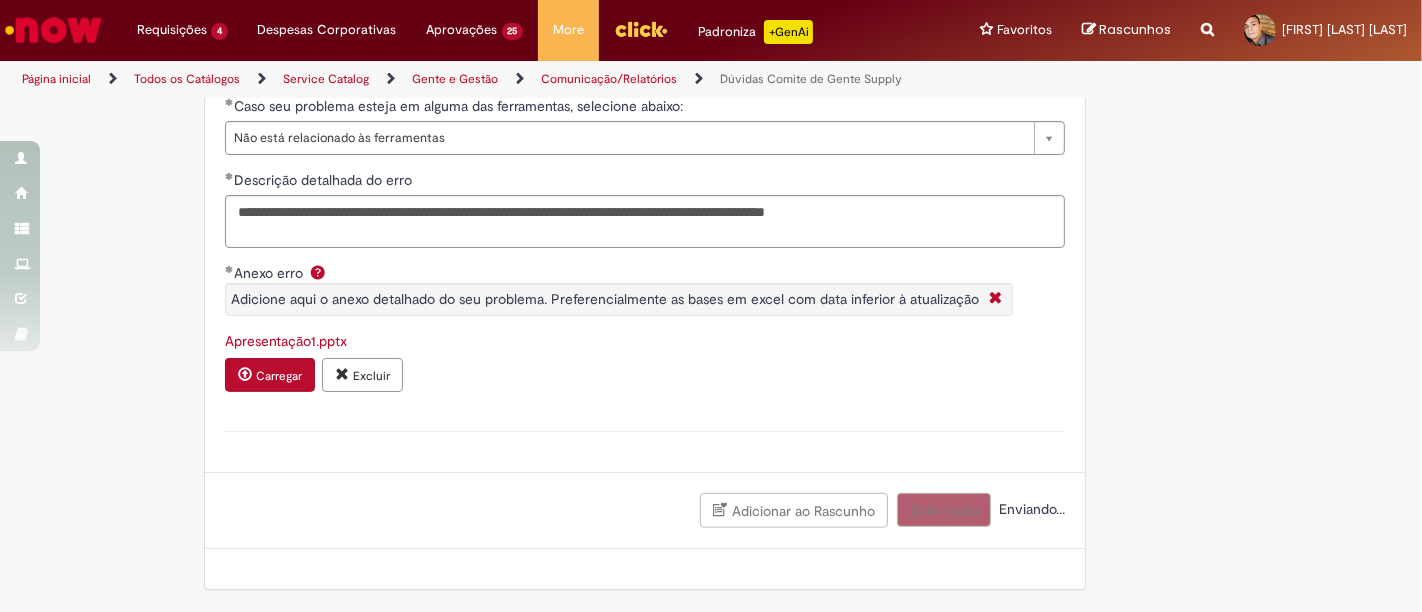 scroll, scrollTop: 887, scrollLeft: 0, axis: vertical 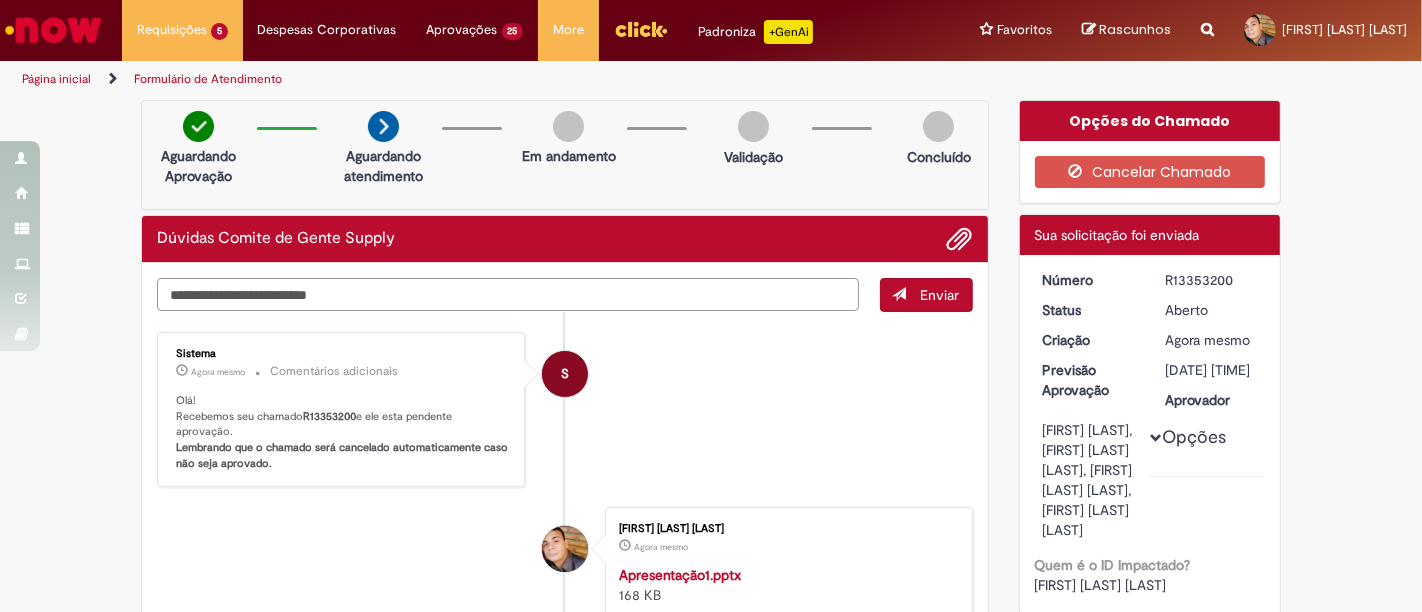 click at bounding box center (508, 294) 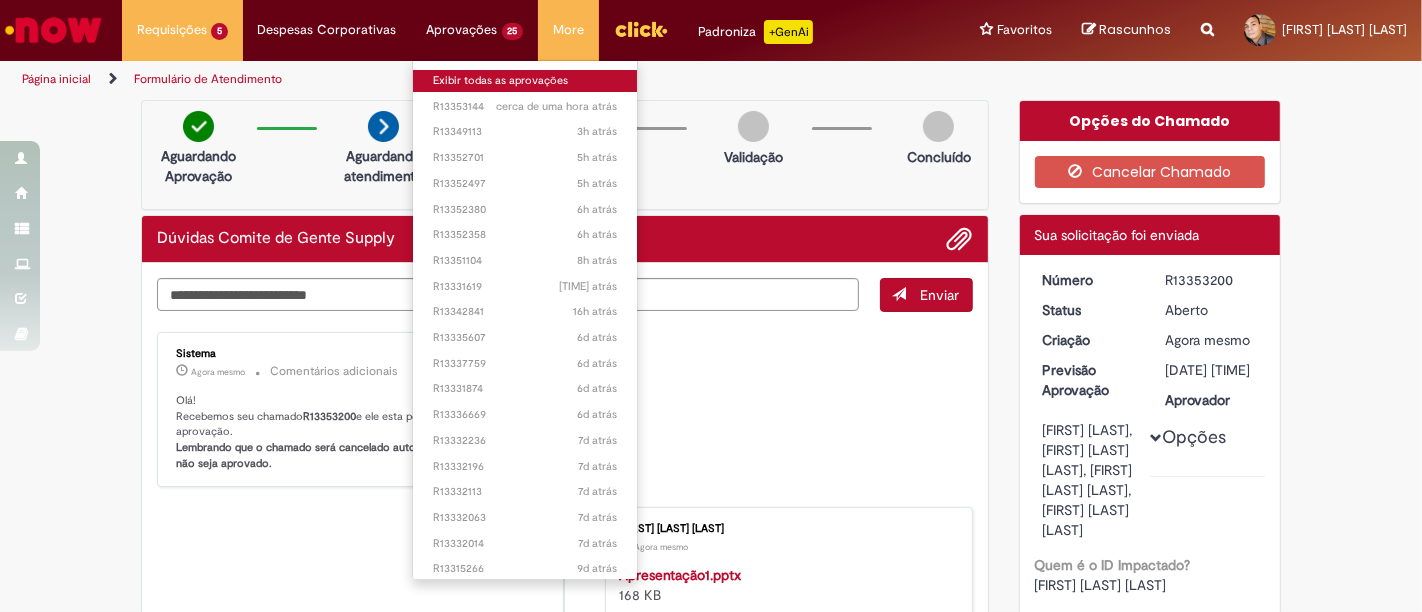 click on "Exibir todas as aprovações" at bounding box center (525, 81) 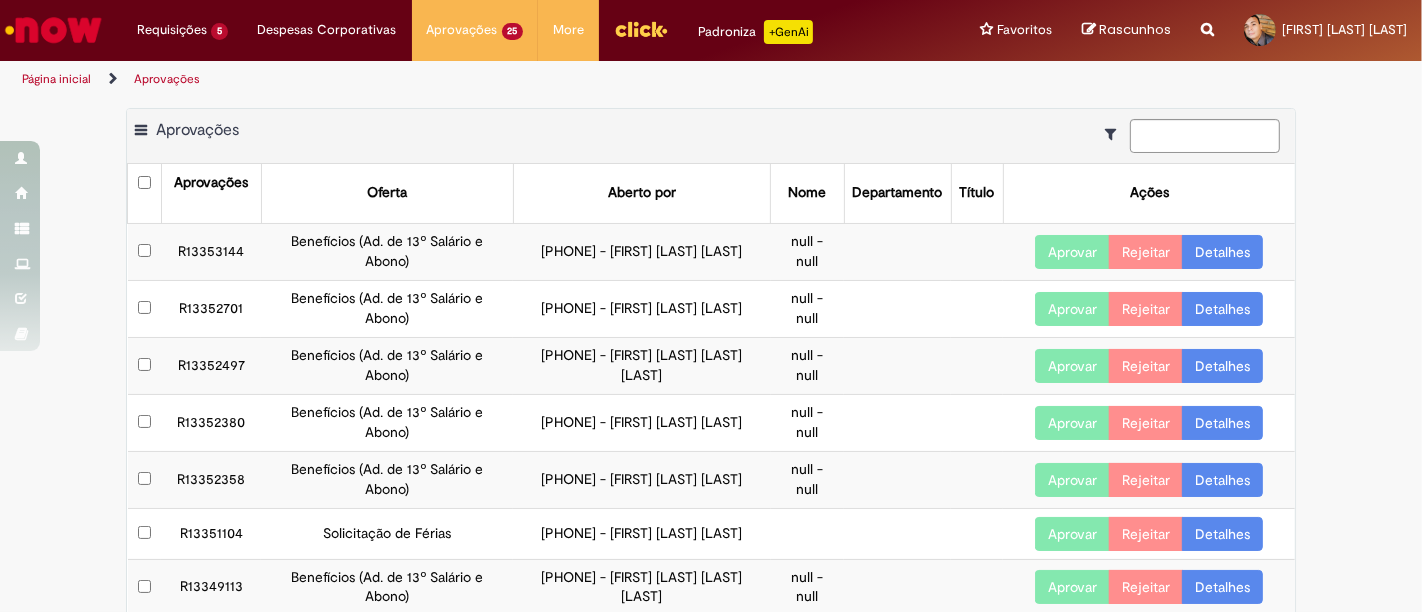 click on "Página inicial" at bounding box center (56, 79) 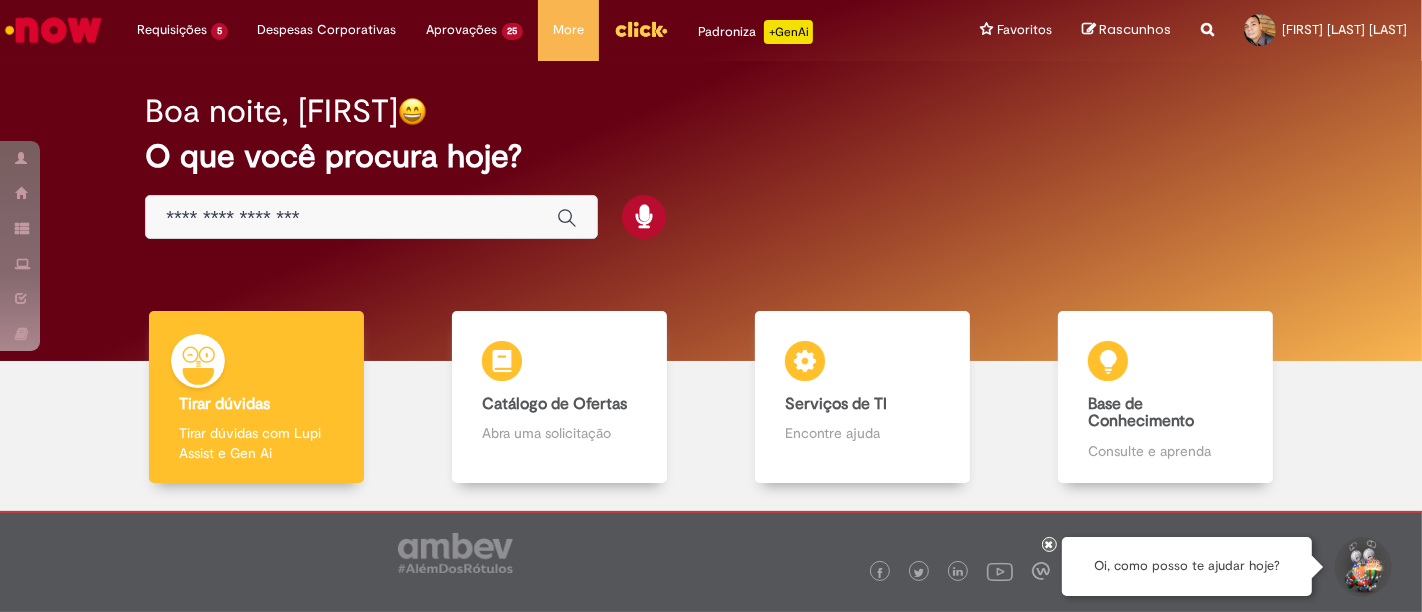click at bounding box center (351, 218) 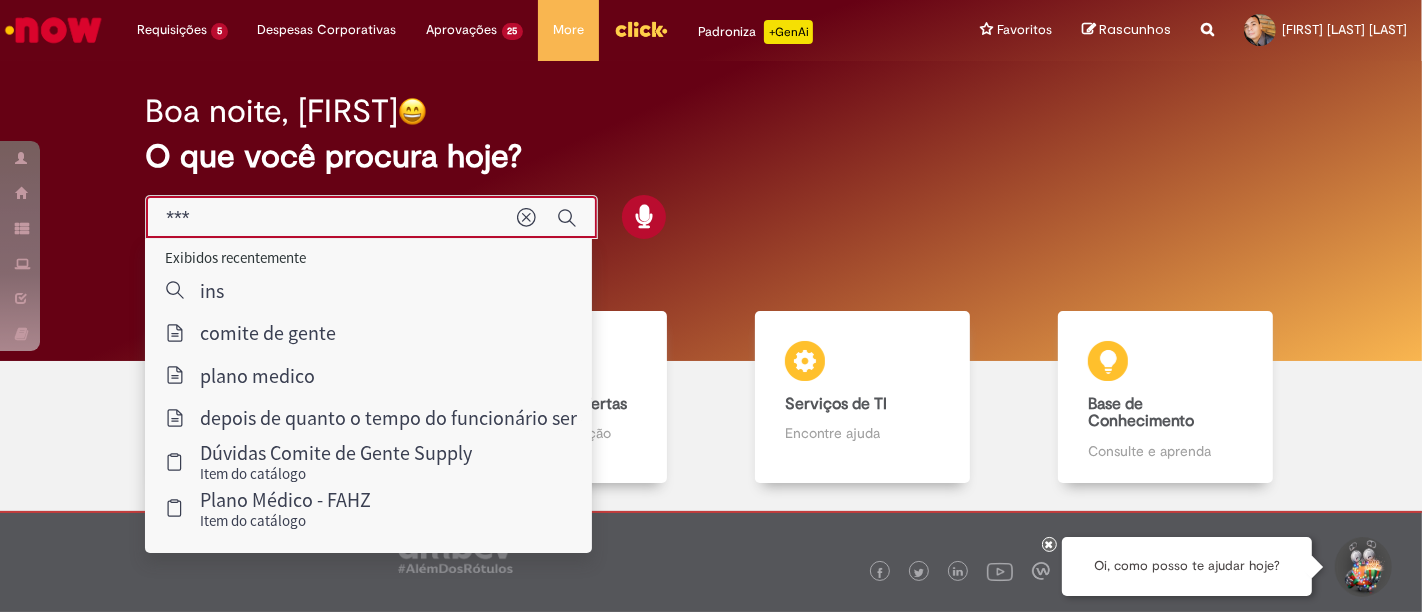 type on "****" 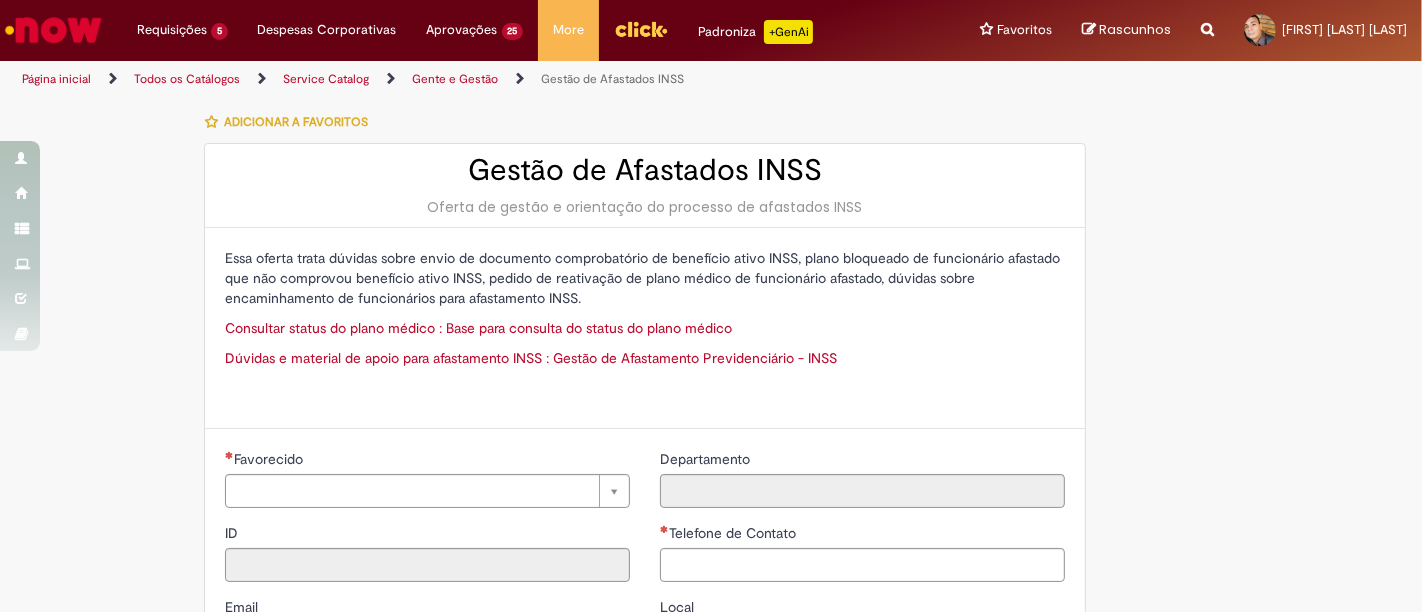 type on "********" 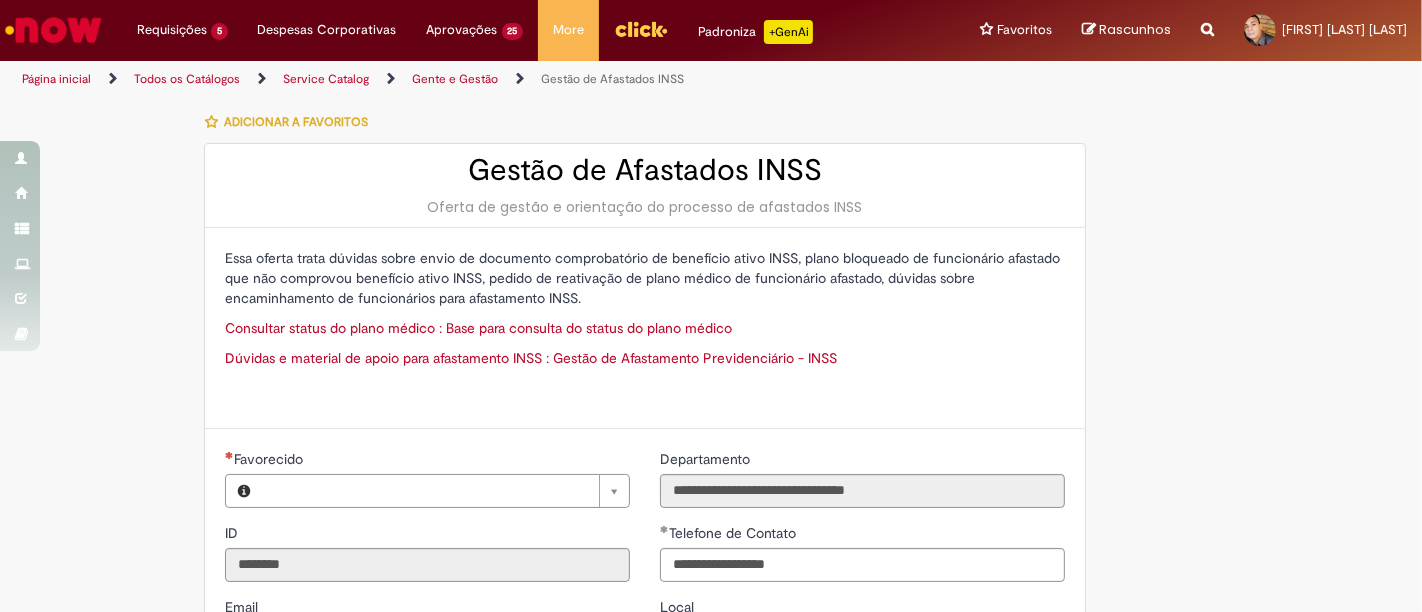type on "**********" 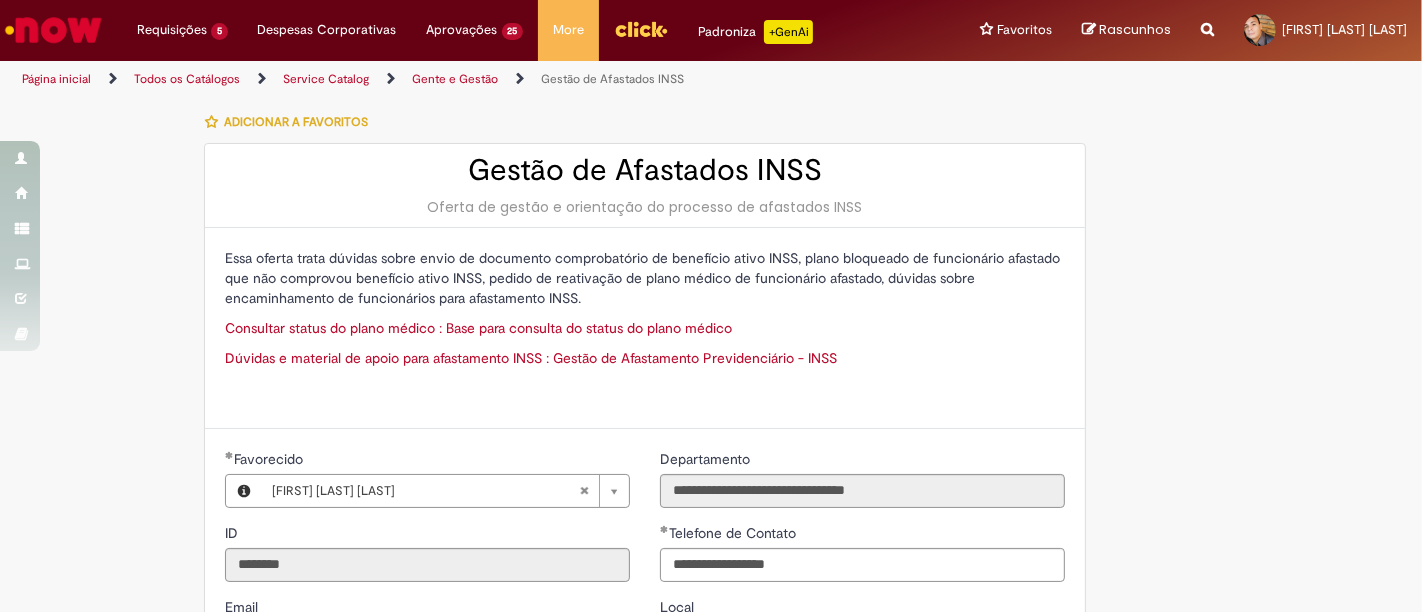 type on "**********" 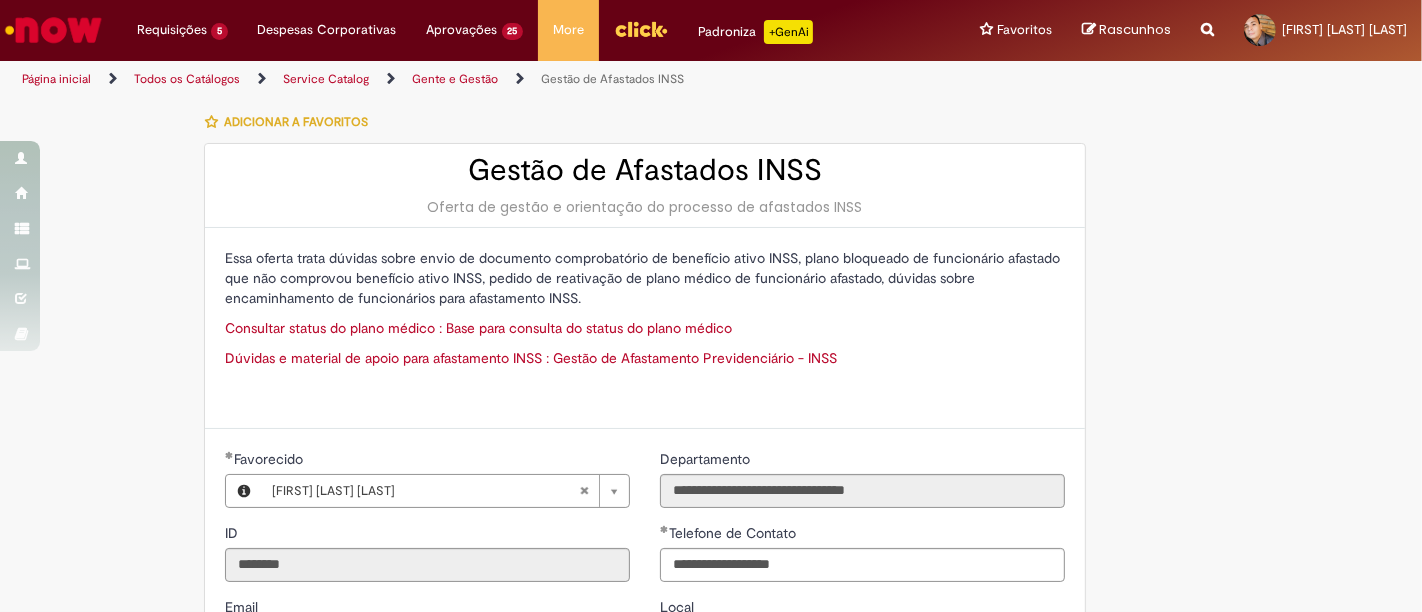 scroll, scrollTop: 450, scrollLeft: 0, axis: vertical 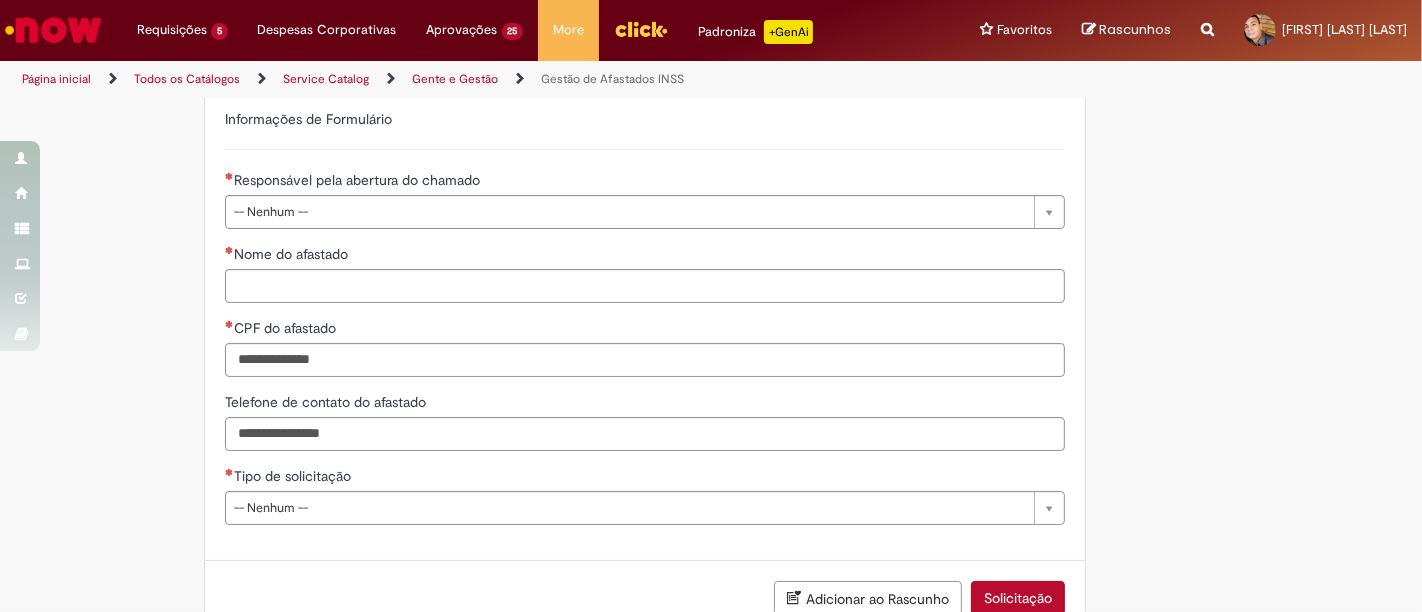 click on "Responsável pela abertura do chamado" at bounding box center (645, 182) 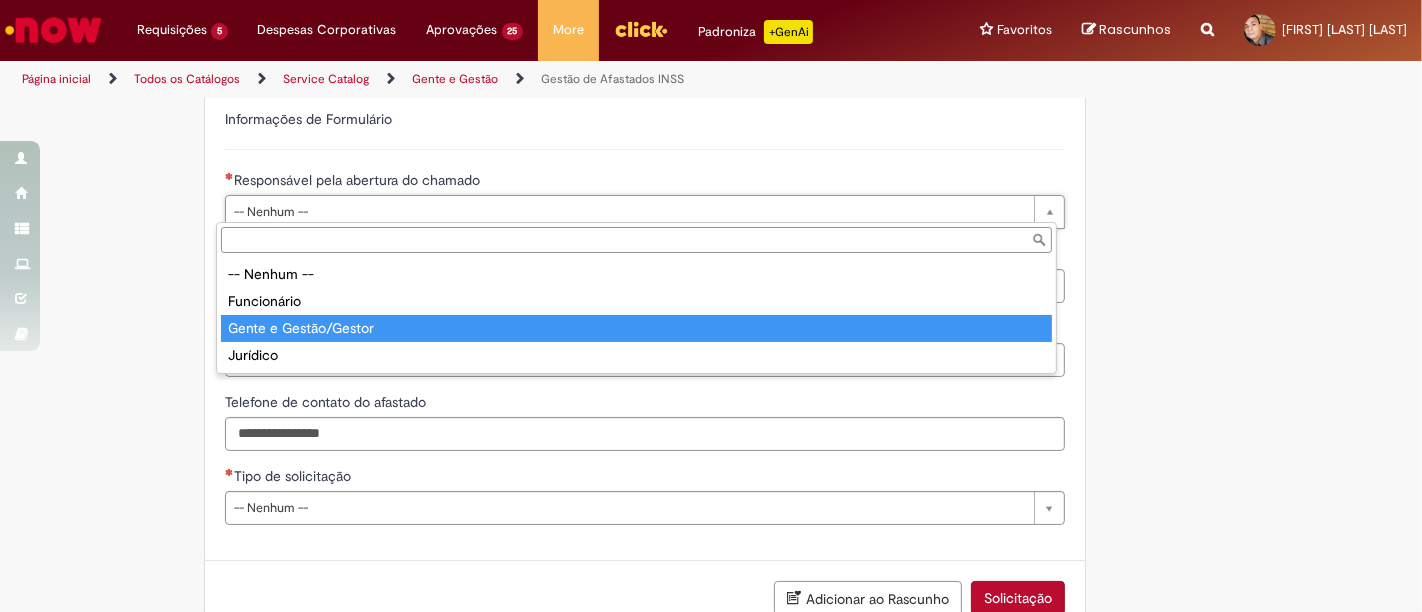 type on "**********" 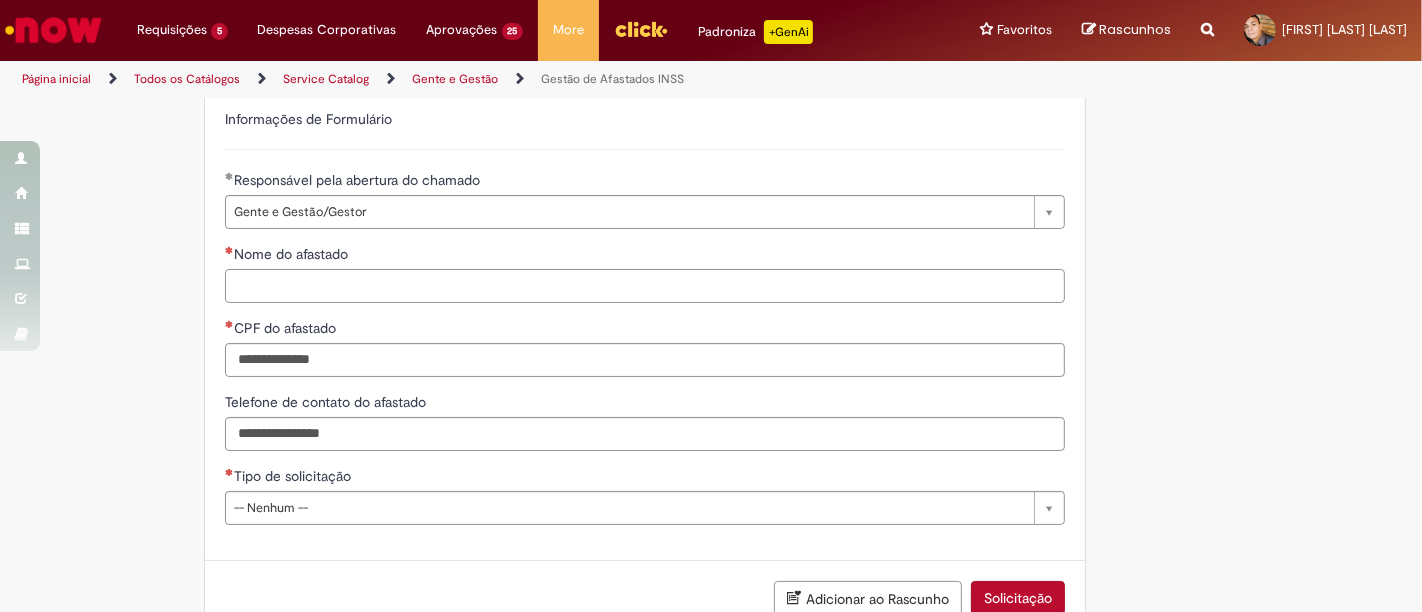 click on "Nome do afastado" at bounding box center [645, 286] 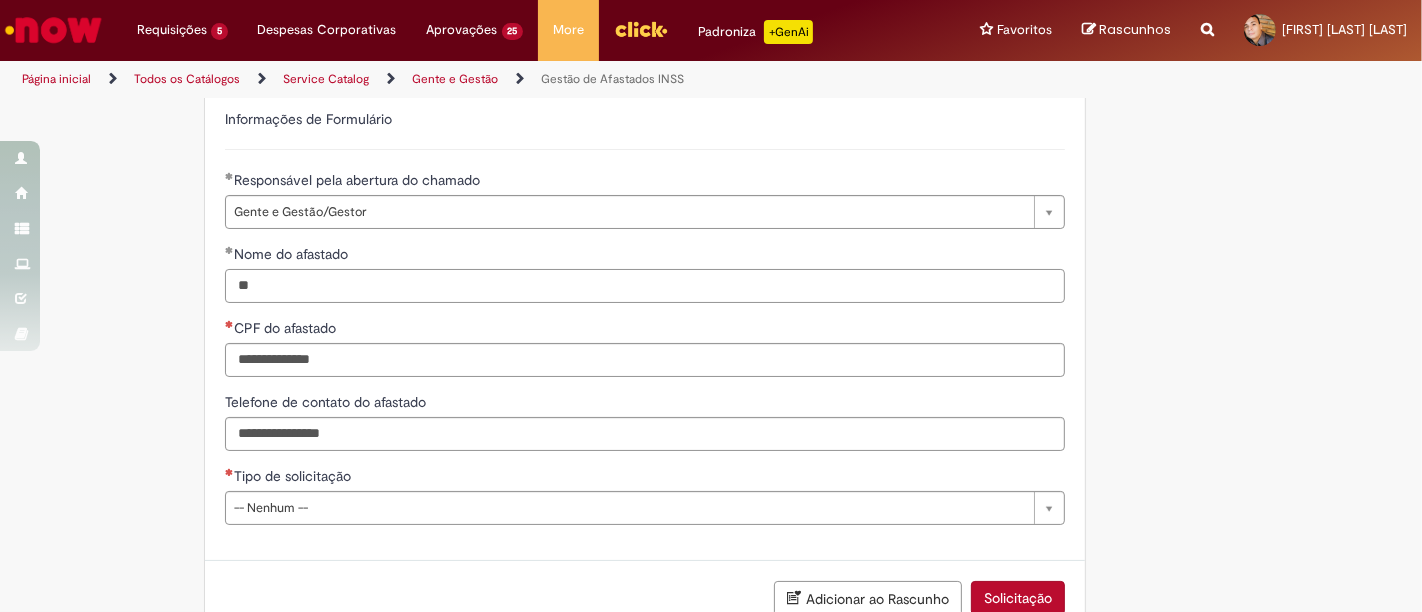 type on "*" 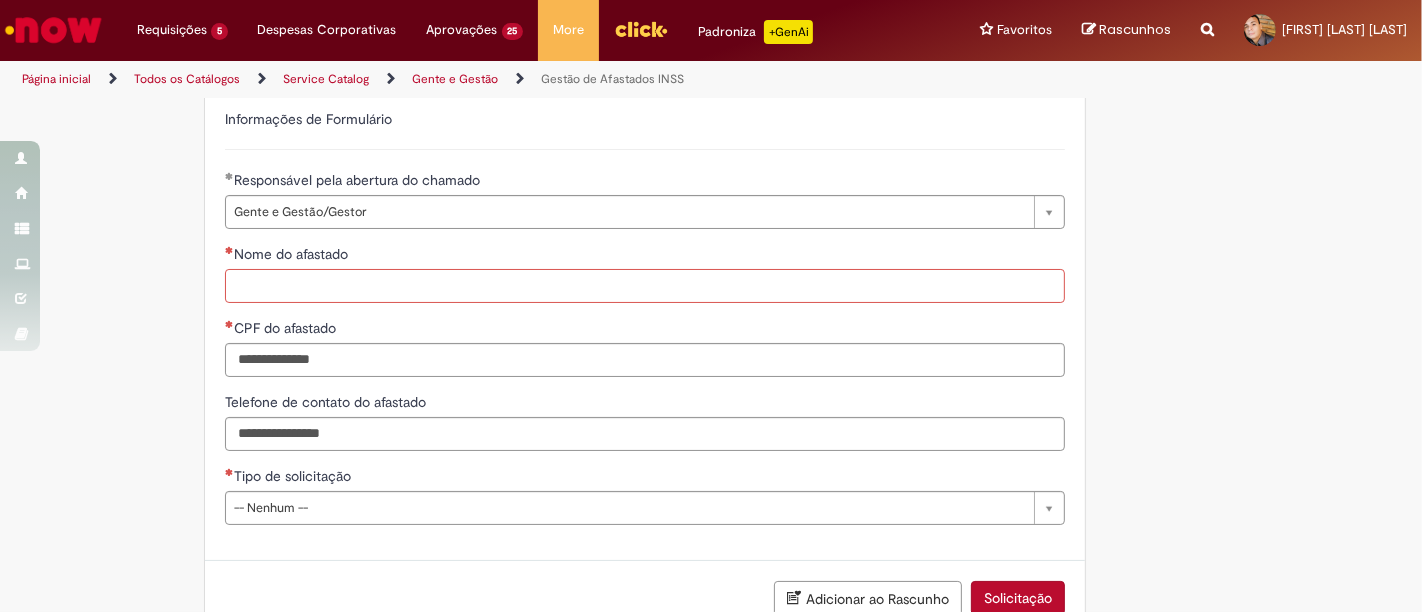 paste on "**********" 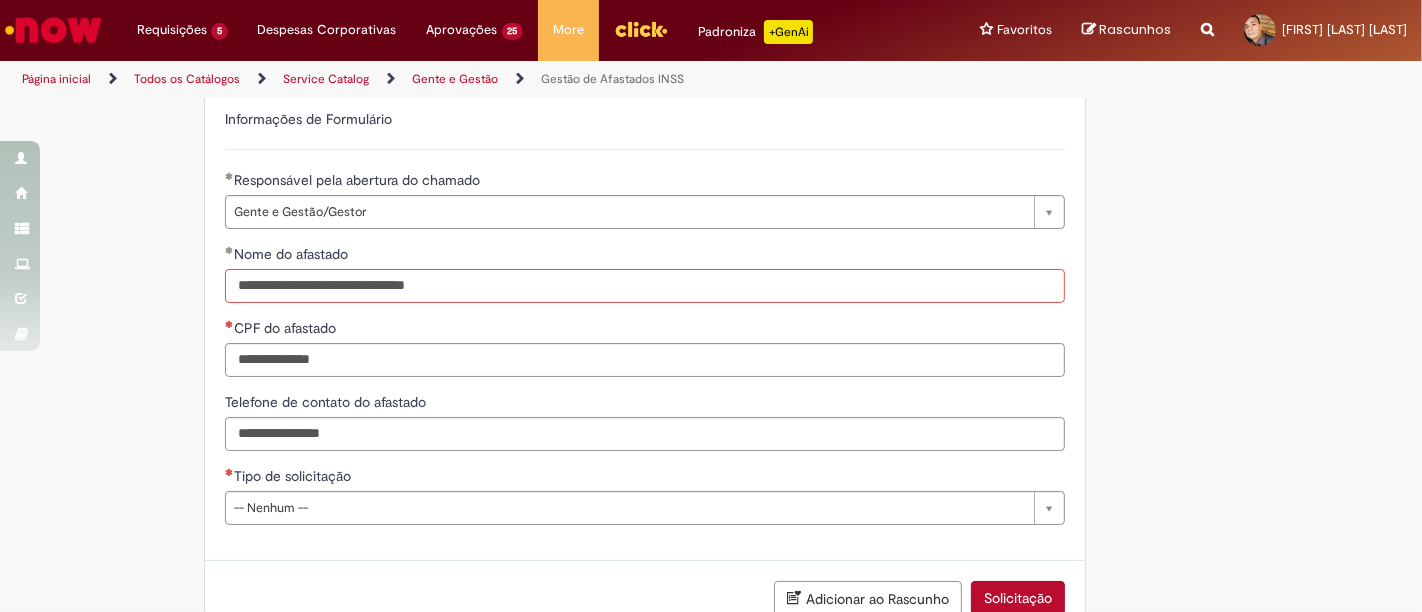 type on "**********" 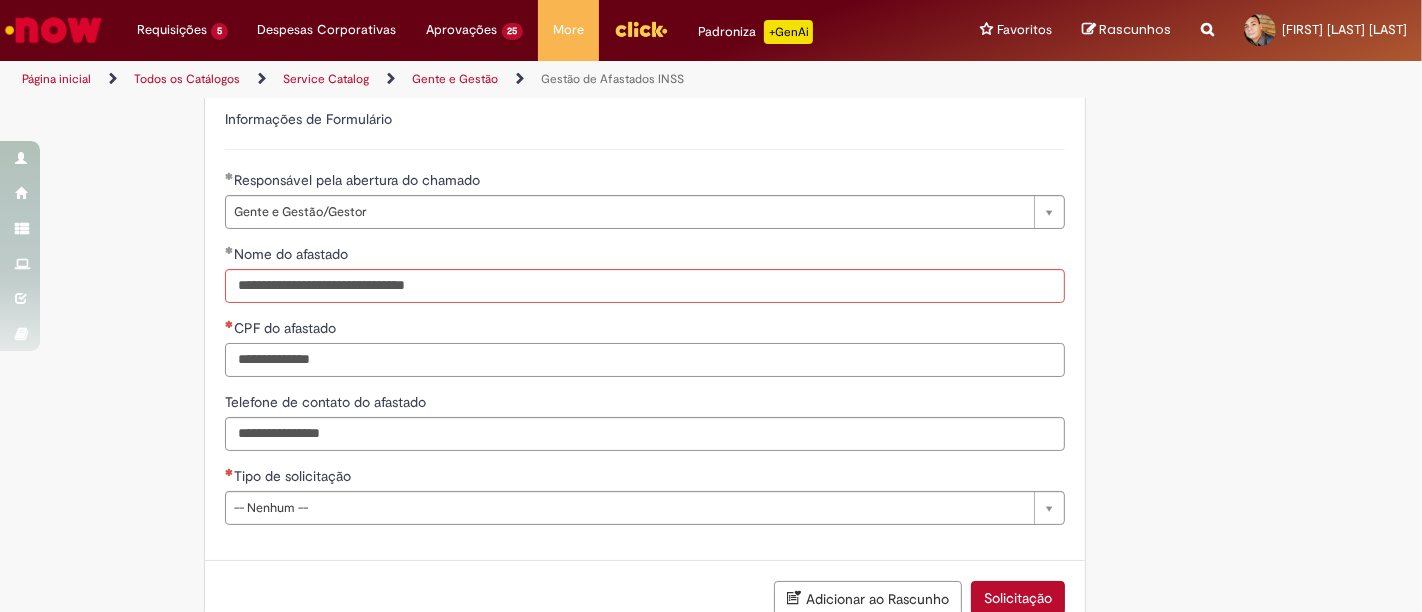 click on "CPF do afastado" at bounding box center (645, 360) 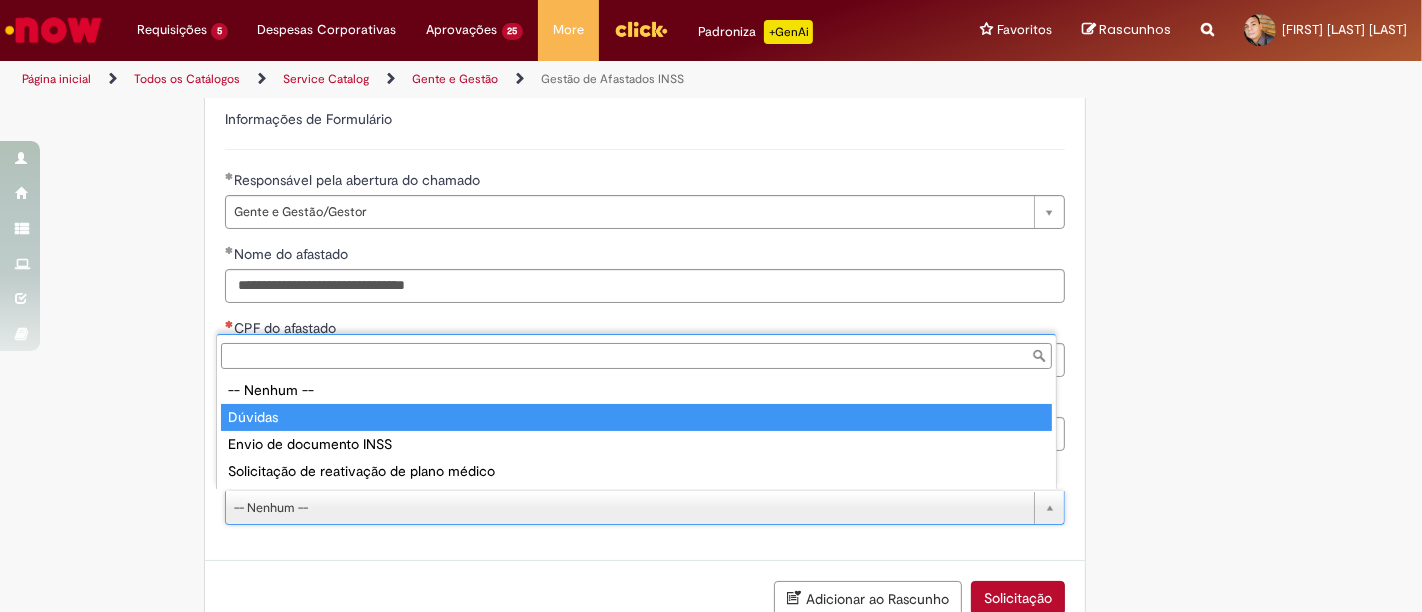 type on "*******" 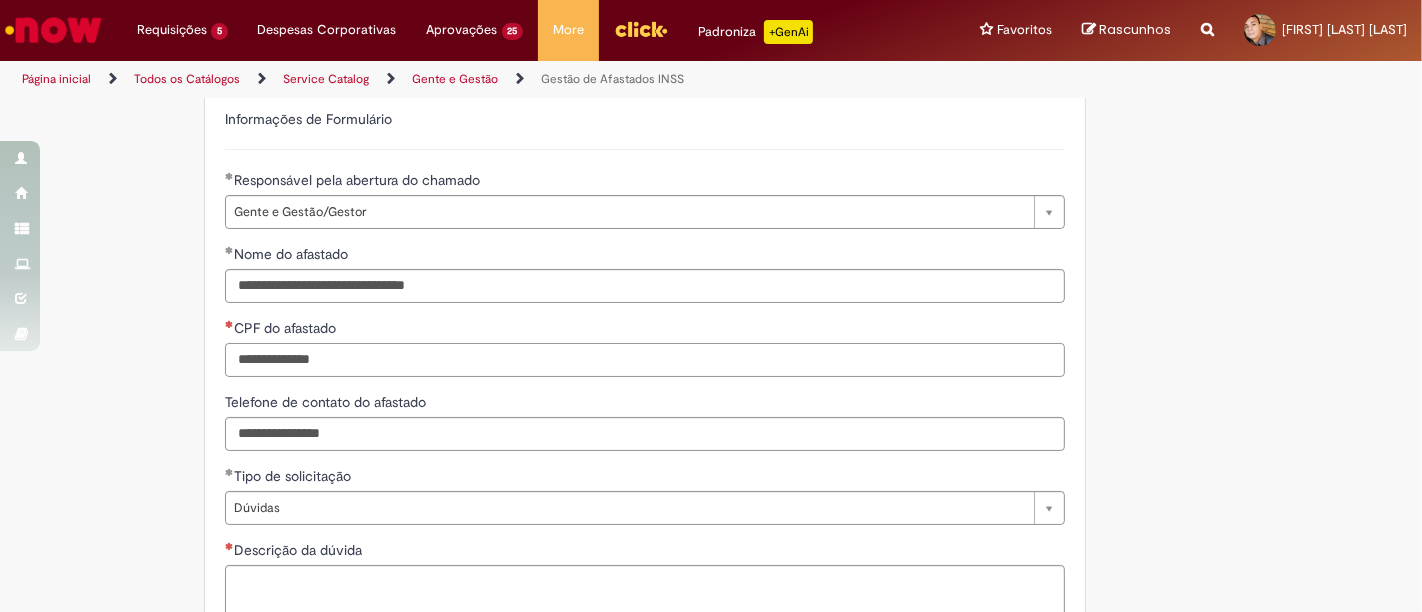 click on "CPF do afastado" at bounding box center (645, 360) 